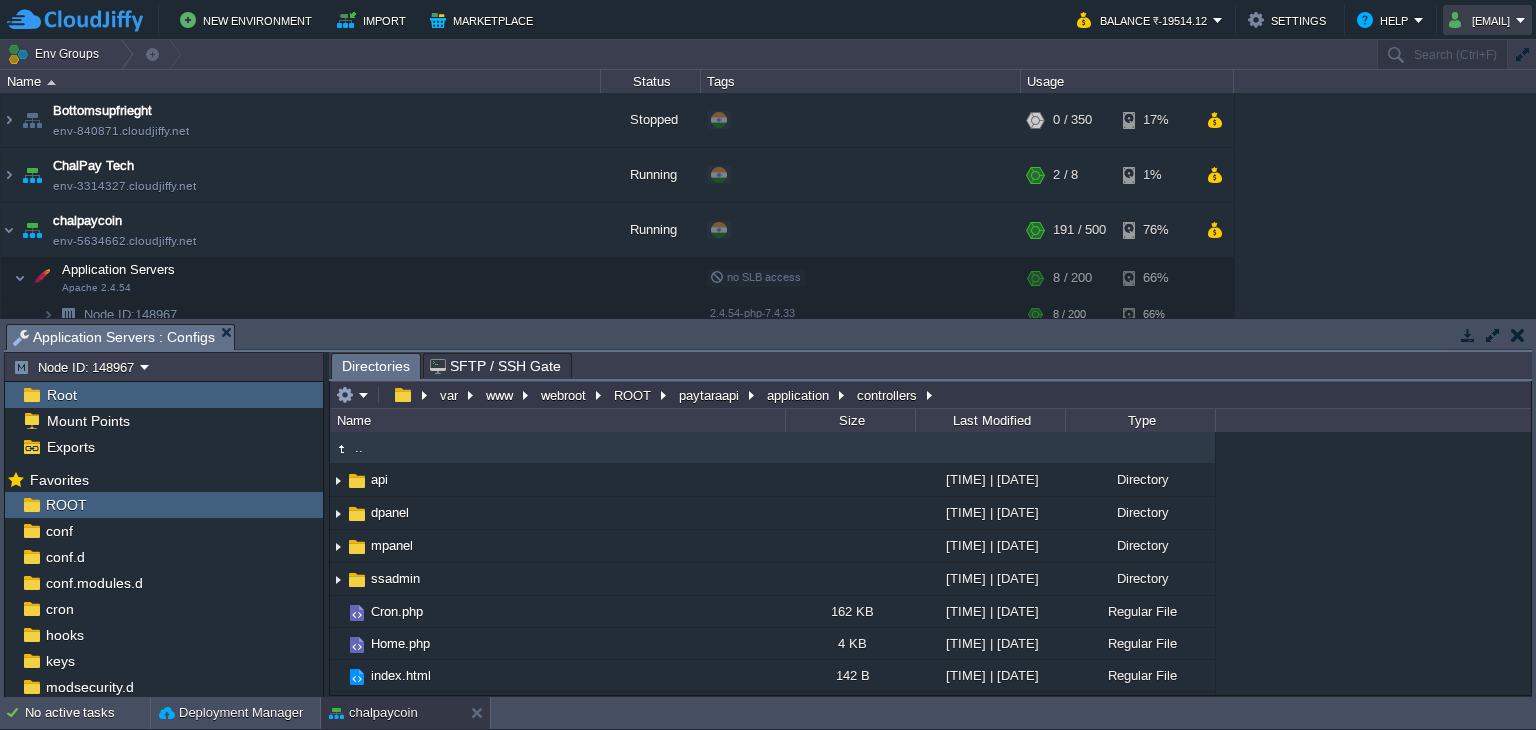 scroll, scrollTop: 0, scrollLeft: 0, axis: both 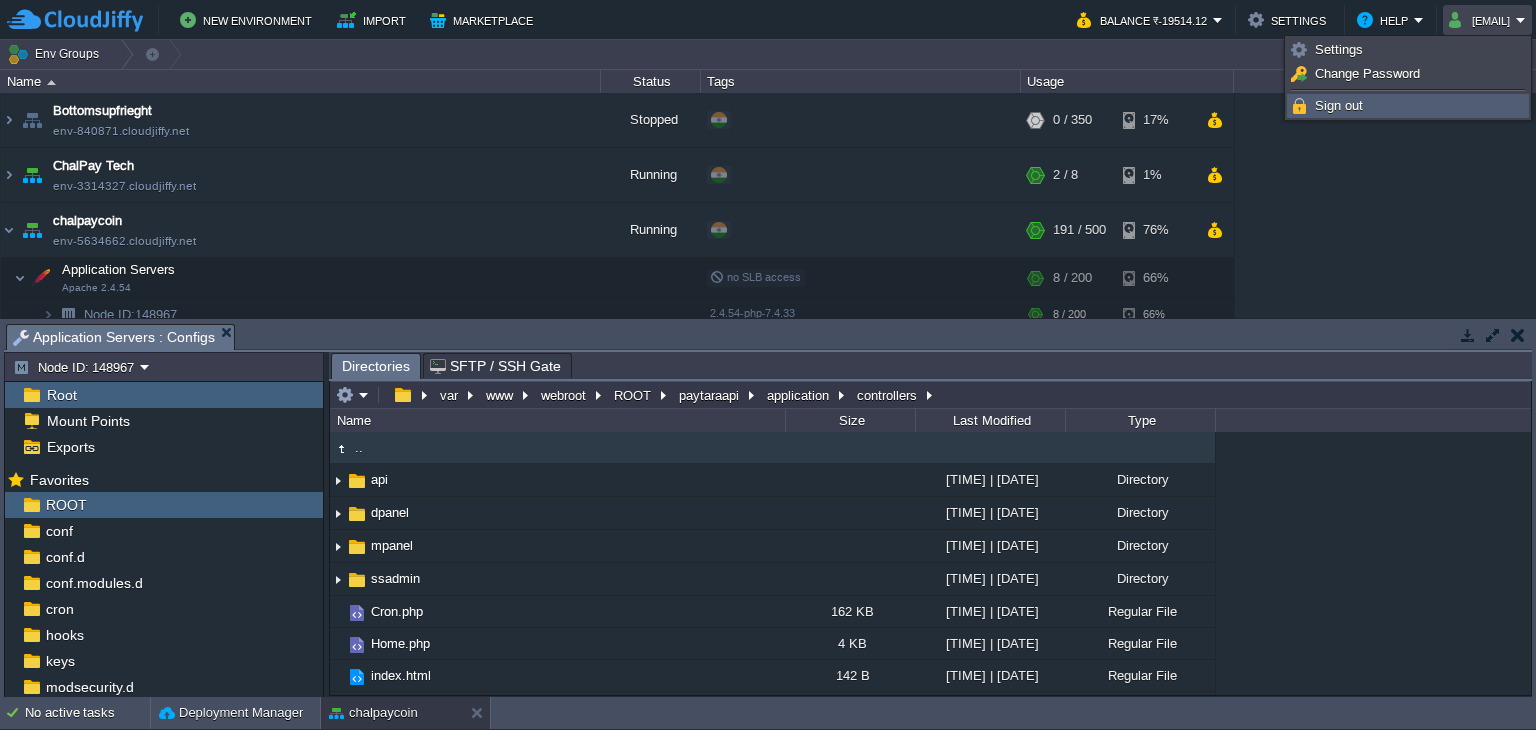 click on "Sign out" at bounding box center (1339, 105) 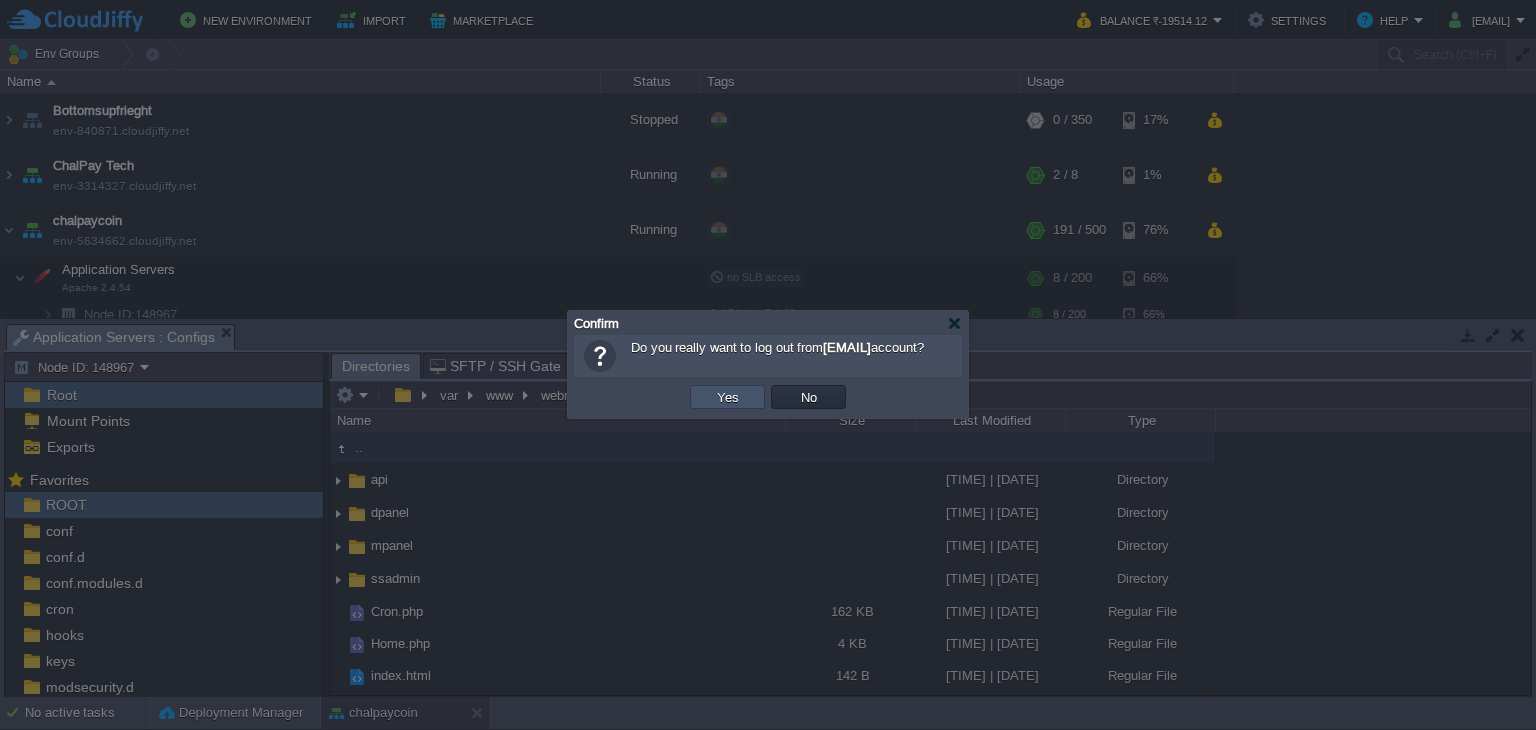 click on "Yes" at bounding box center [728, 397] 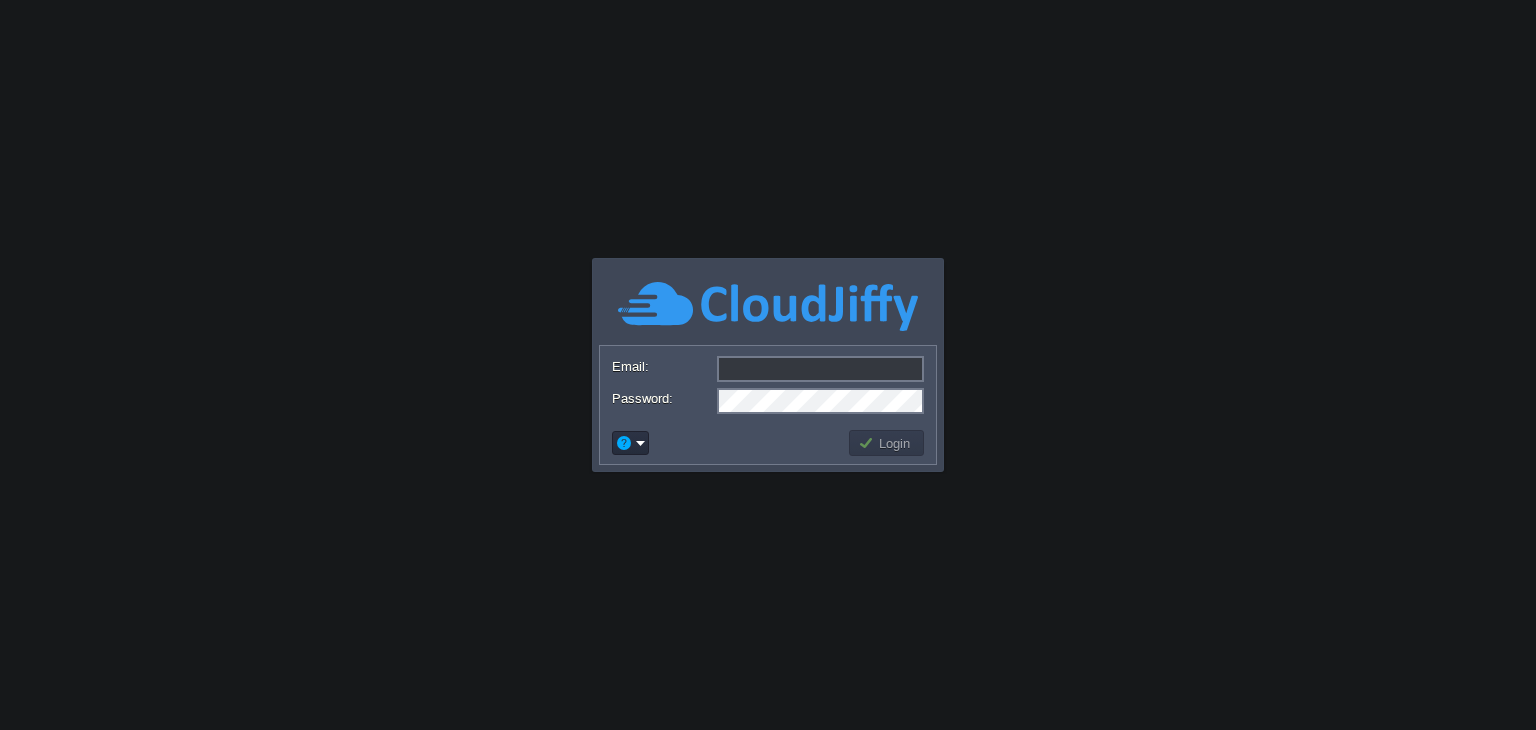 scroll, scrollTop: 0, scrollLeft: 0, axis: both 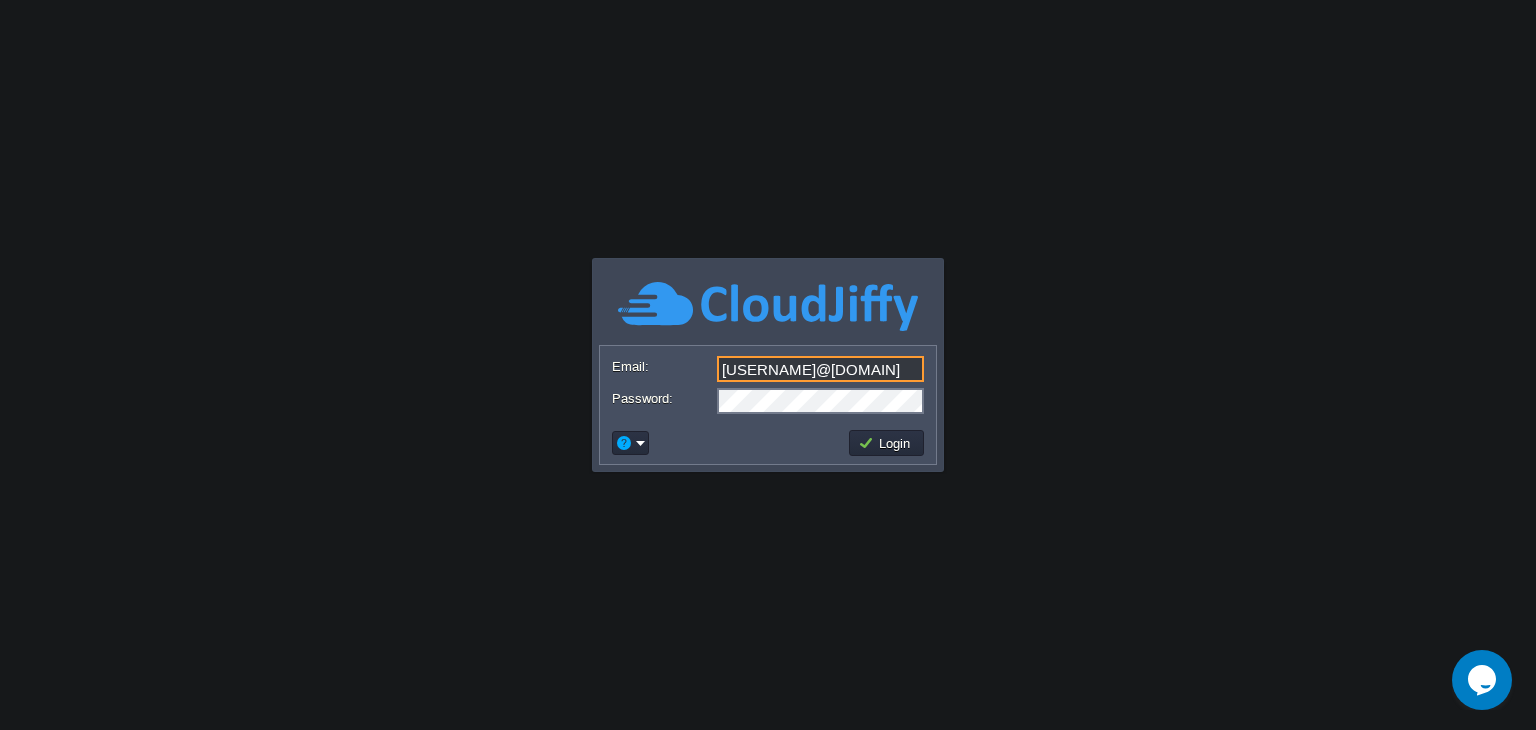 click on "[EMAIL]" at bounding box center (820, 369) 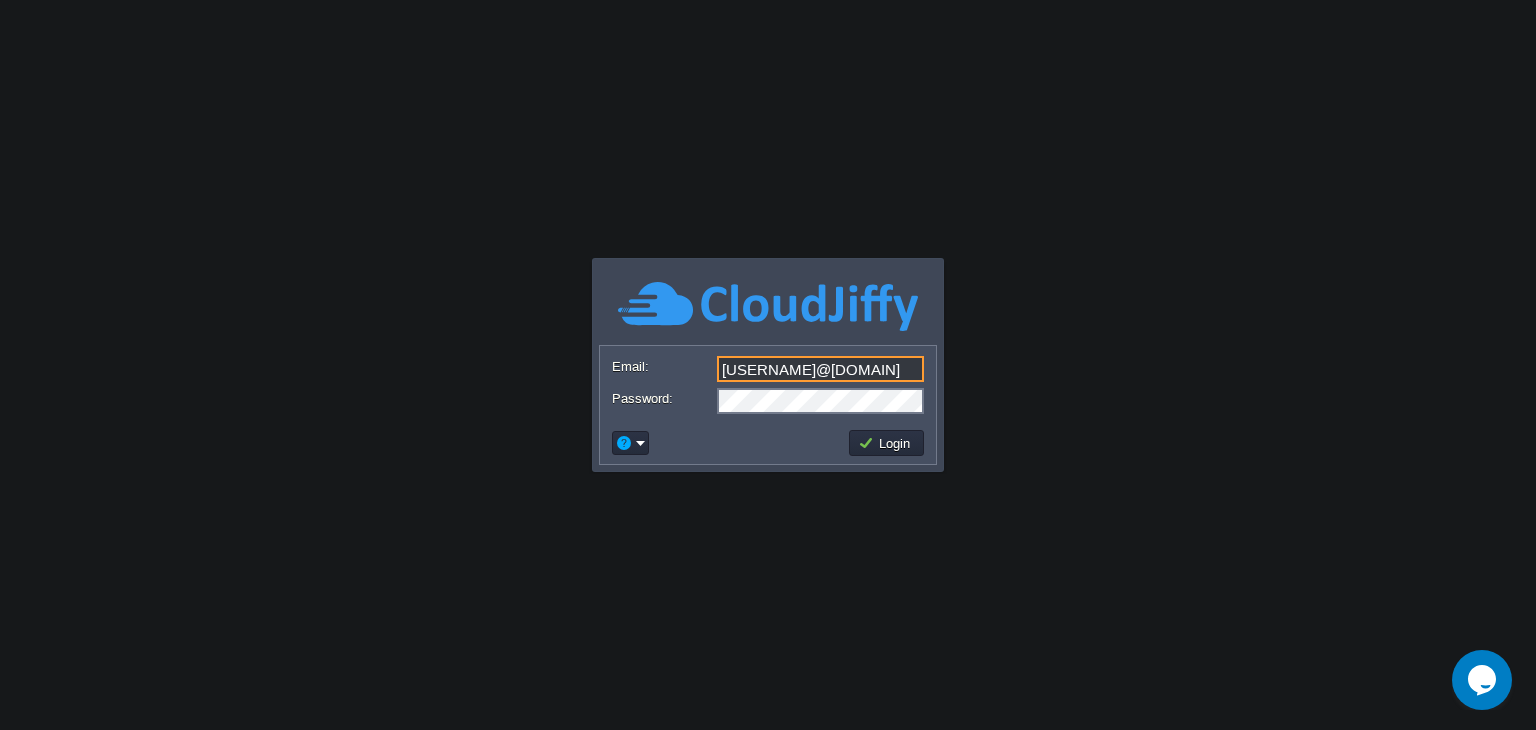 type on "kanjul.khare@gmail.com" 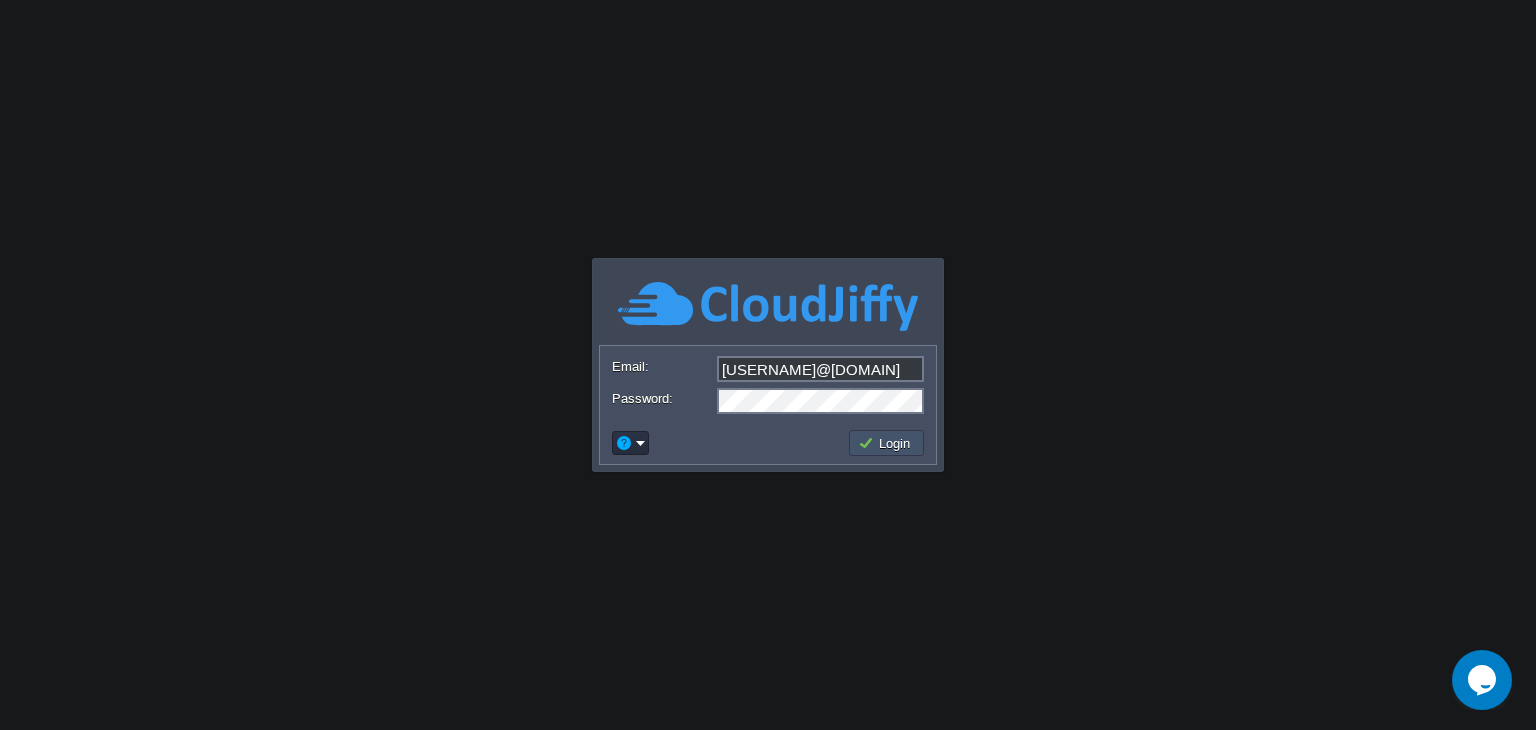 click on "Login" at bounding box center (887, 443) 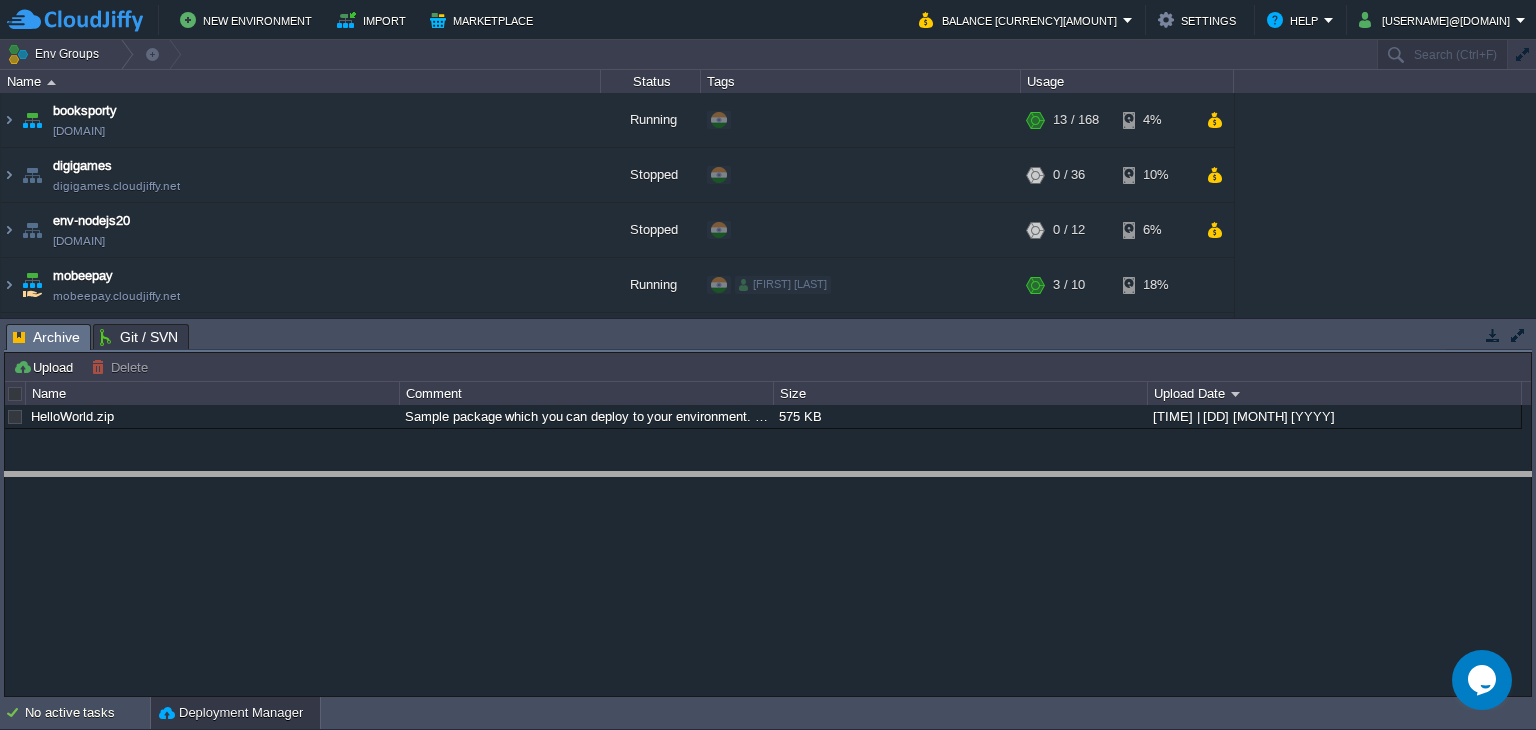drag, startPoint x: 263, startPoint y: 341, endPoint x: 243, endPoint y: 512, distance: 172.16562 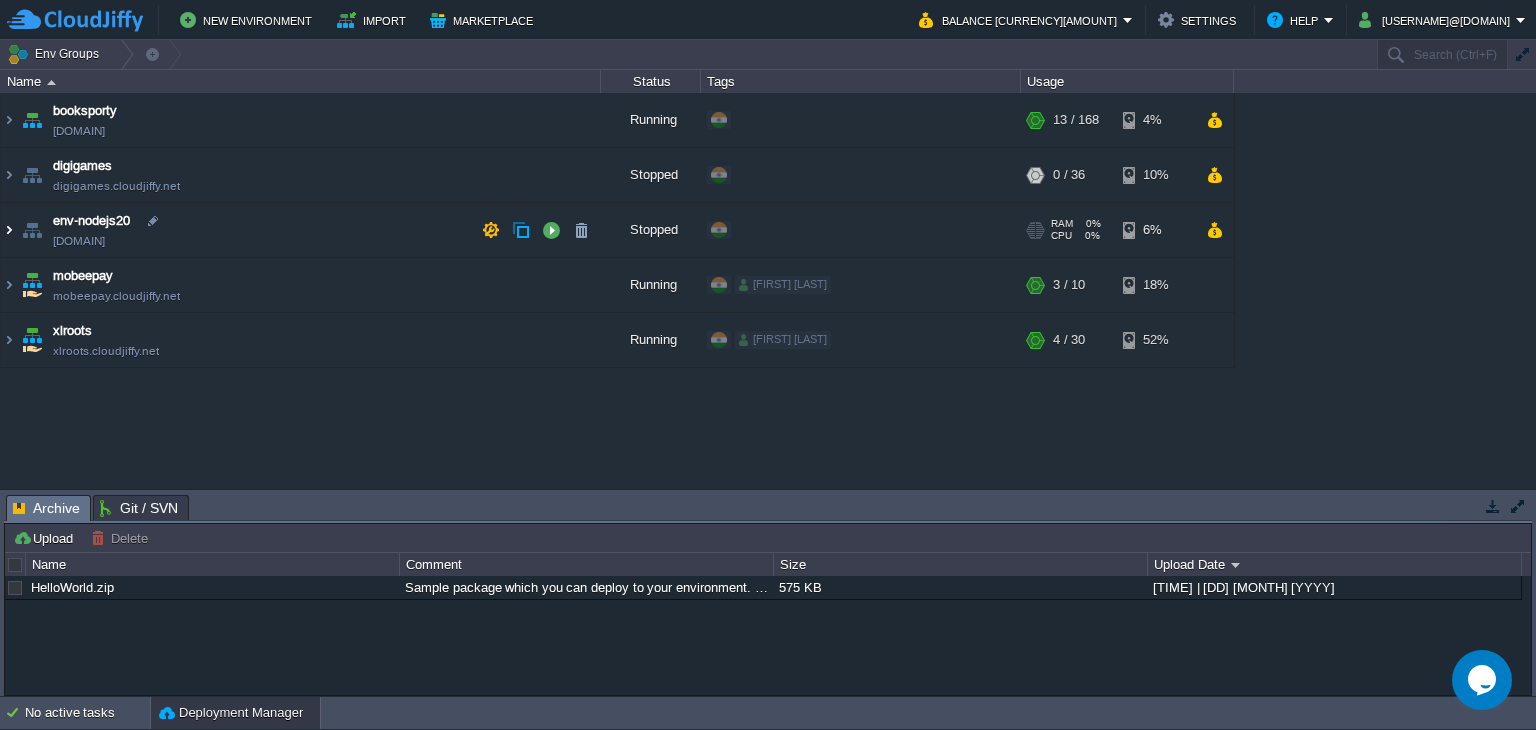 click at bounding box center [9, 230] 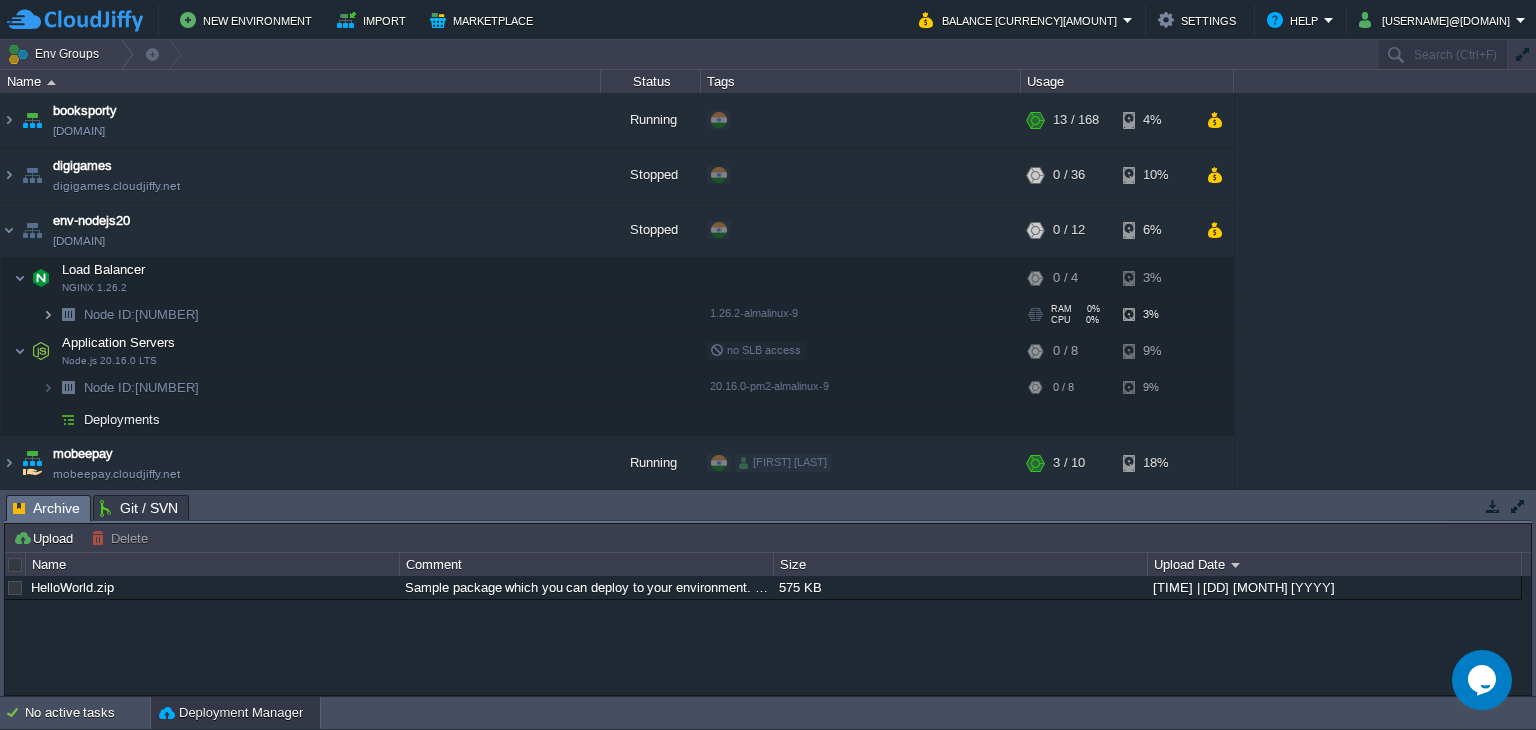 click at bounding box center (48, 314) 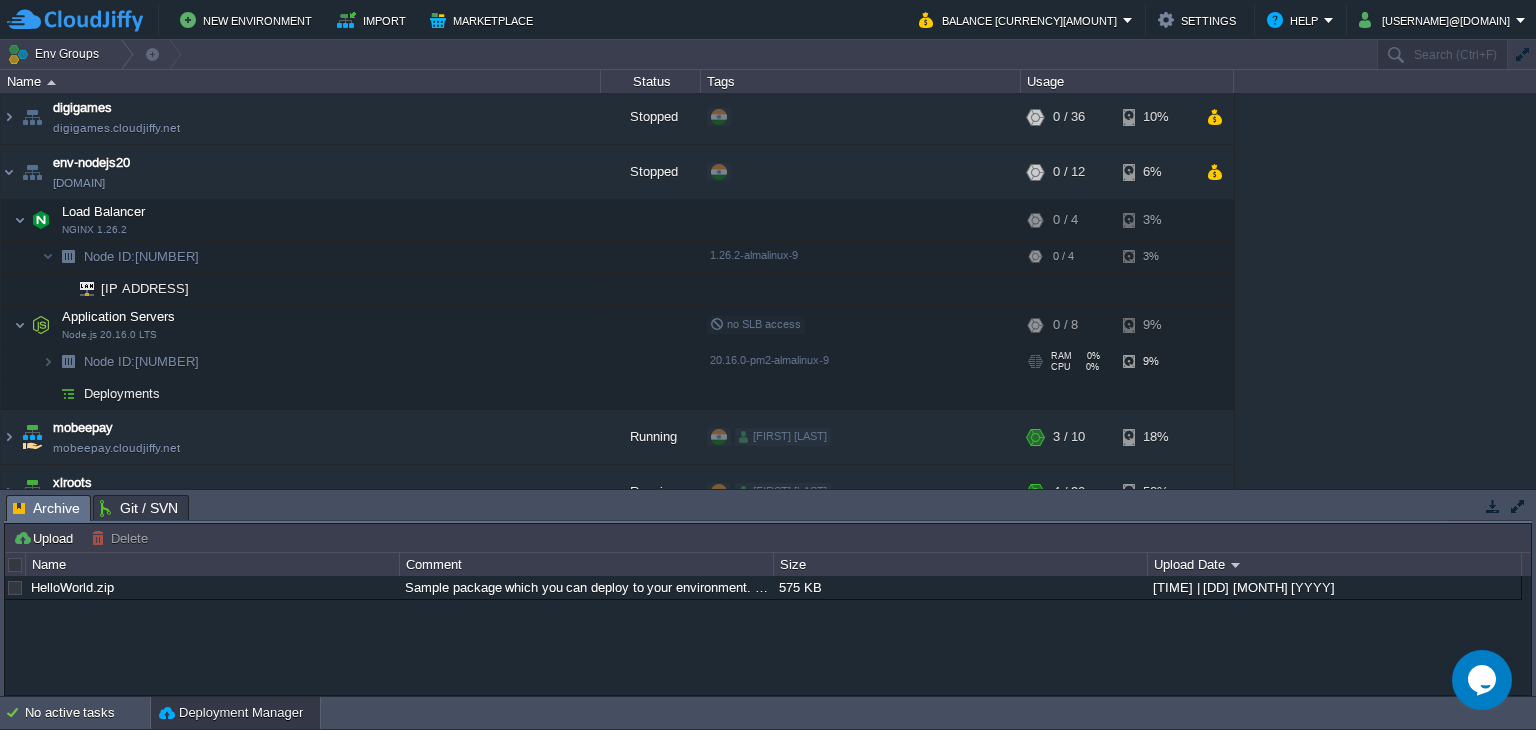 scroll, scrollTop: 87, scrollLeft: 0, axis: vertical 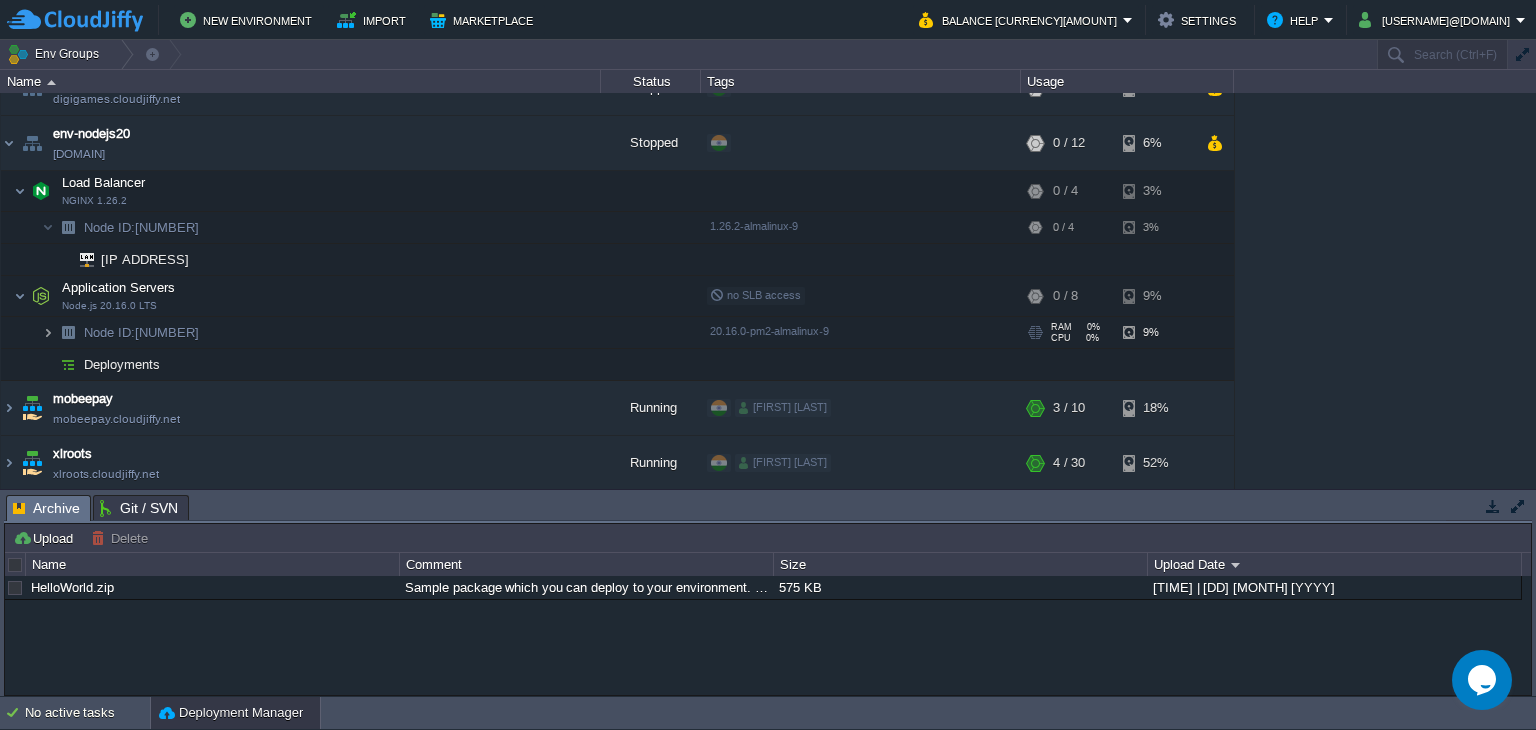 click at bounding box center [48, 332] 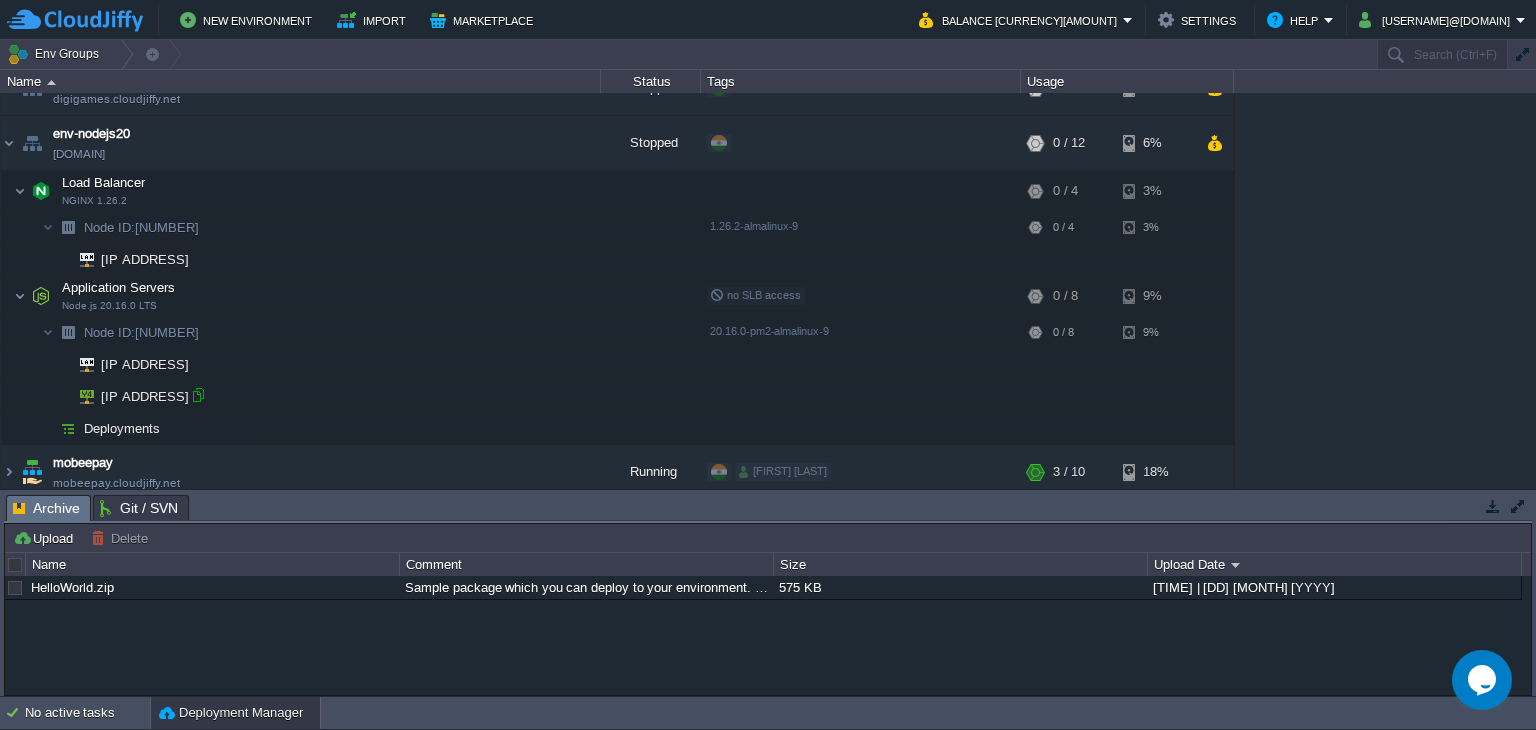click at bounding box center [198, 395] 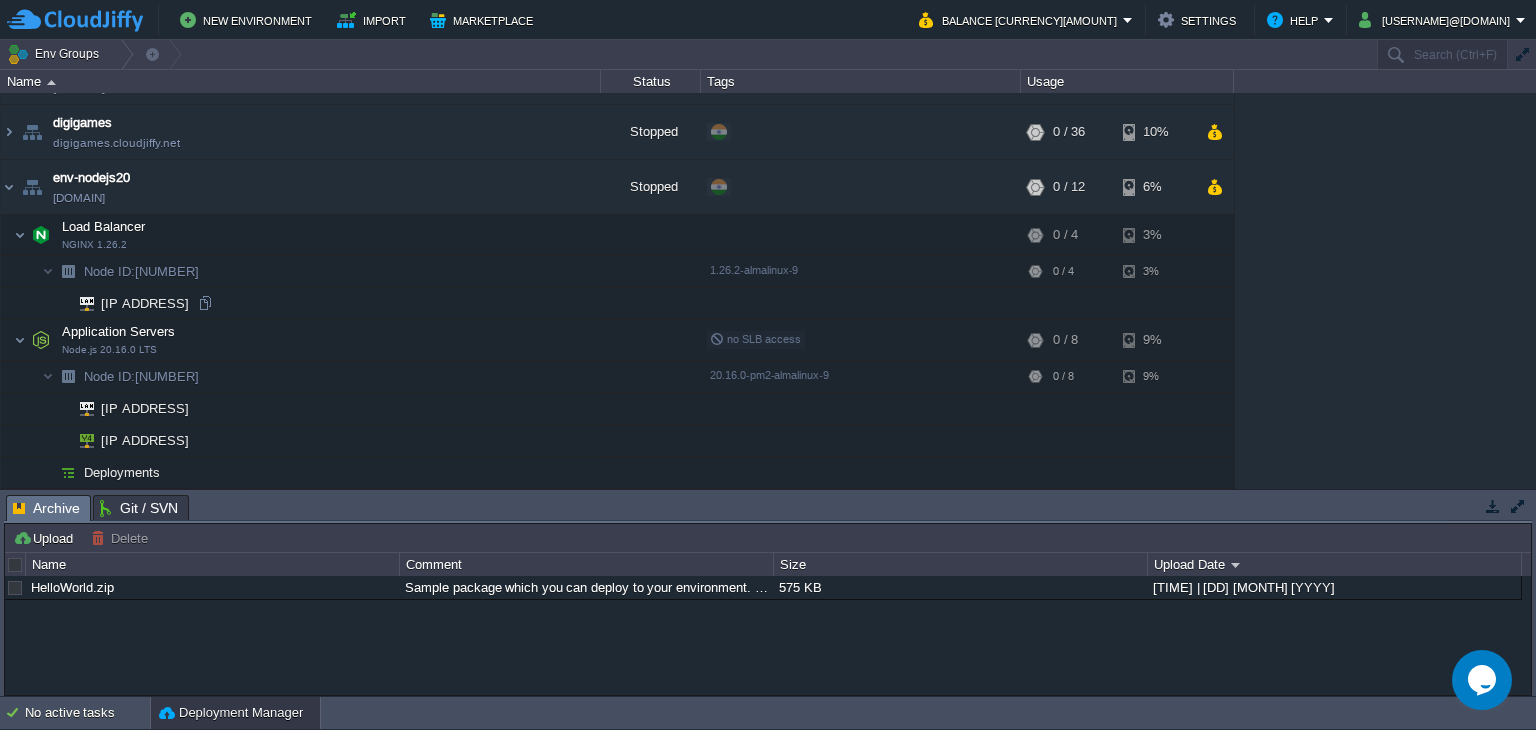 scroll, scrollTop: 0, scrollLeft: 0, axis: both 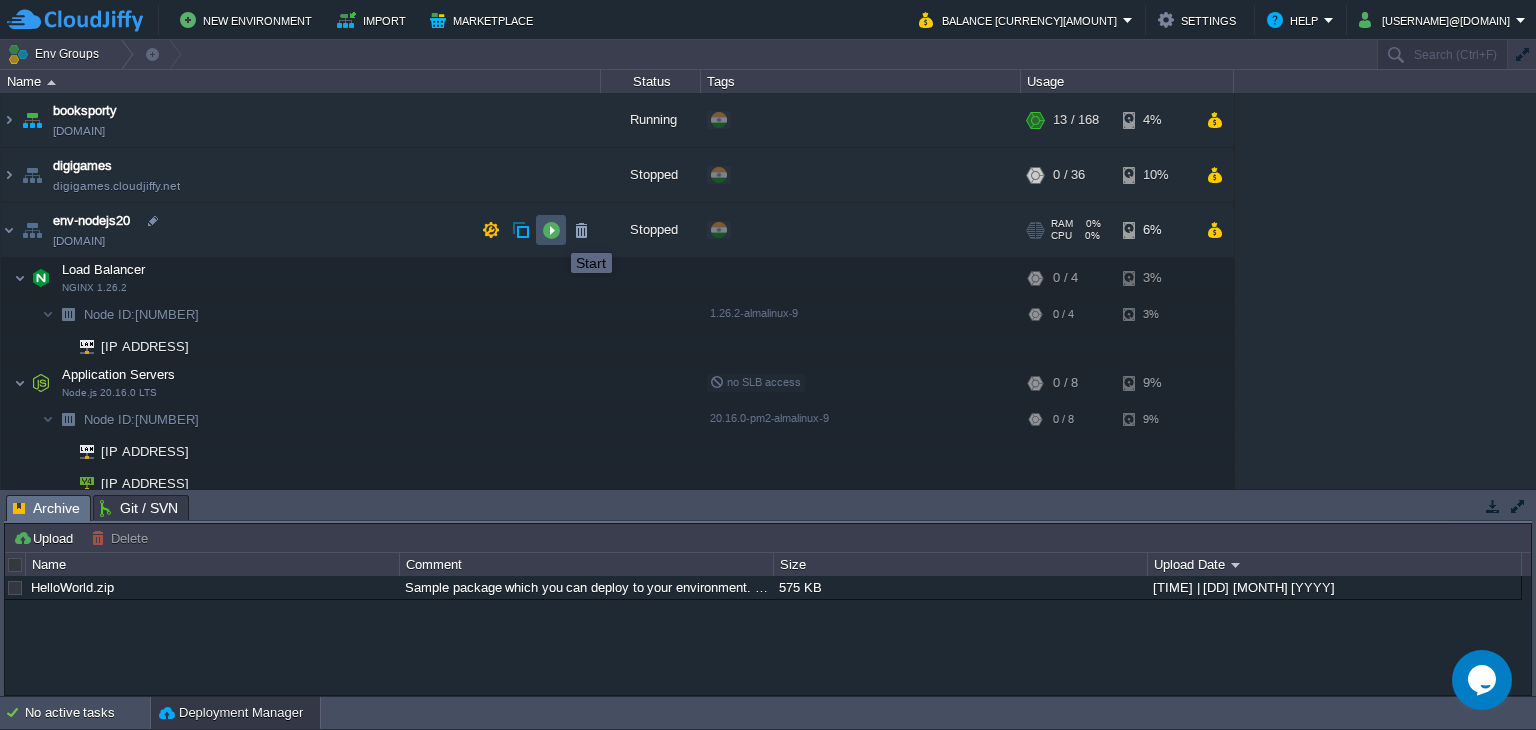 click at bounding box center (551, 230) 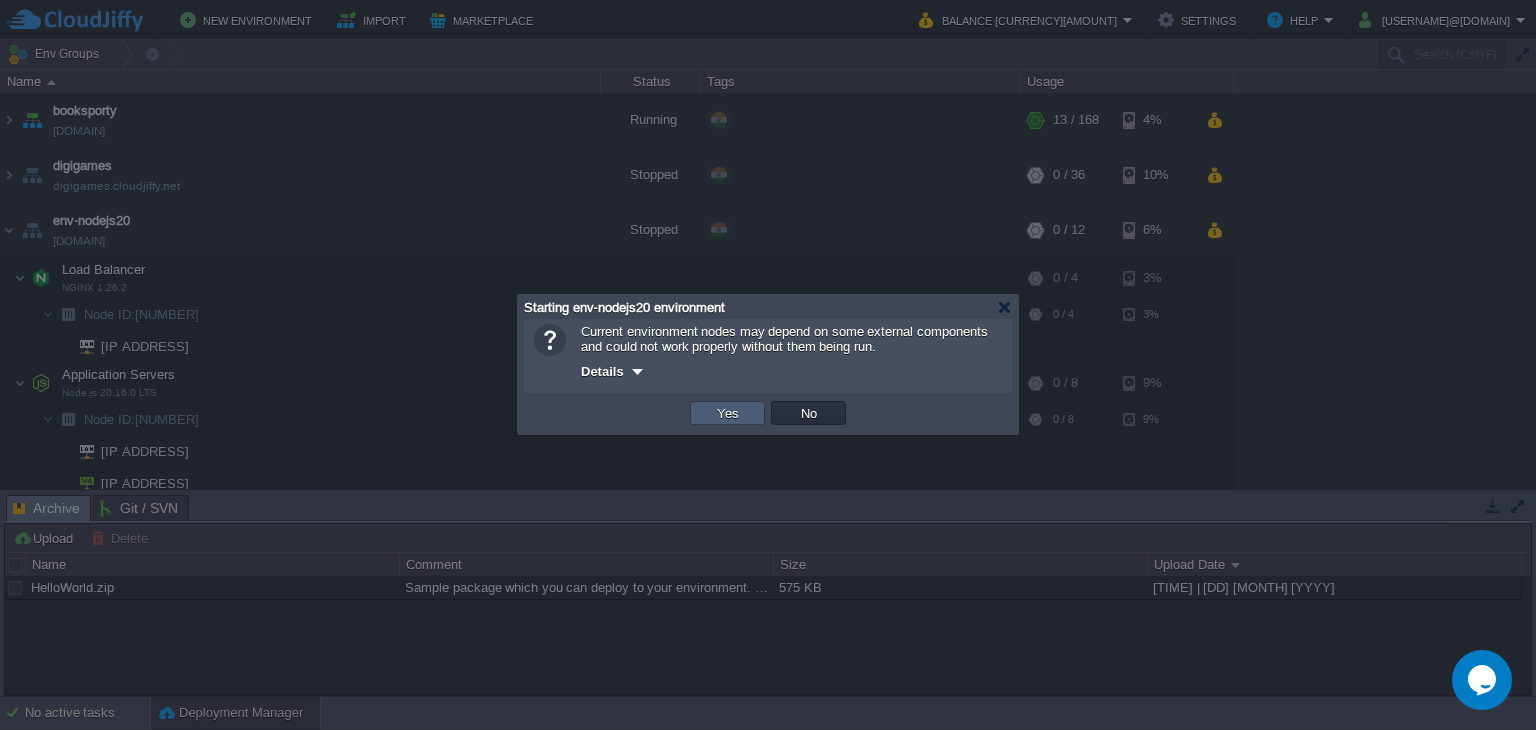 click on "Yes" at bounding box center [728, 413] 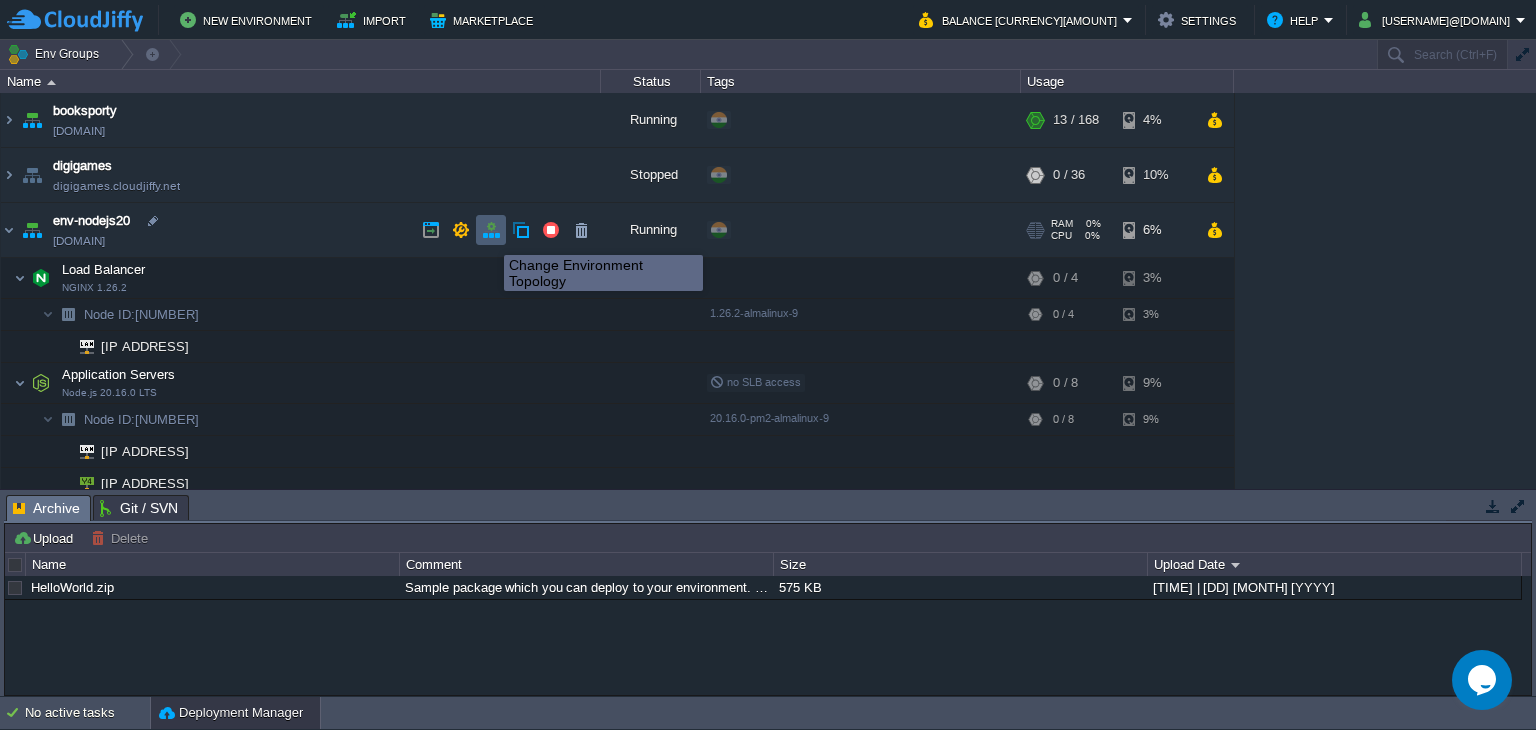 click at bounding box center (491, 230) 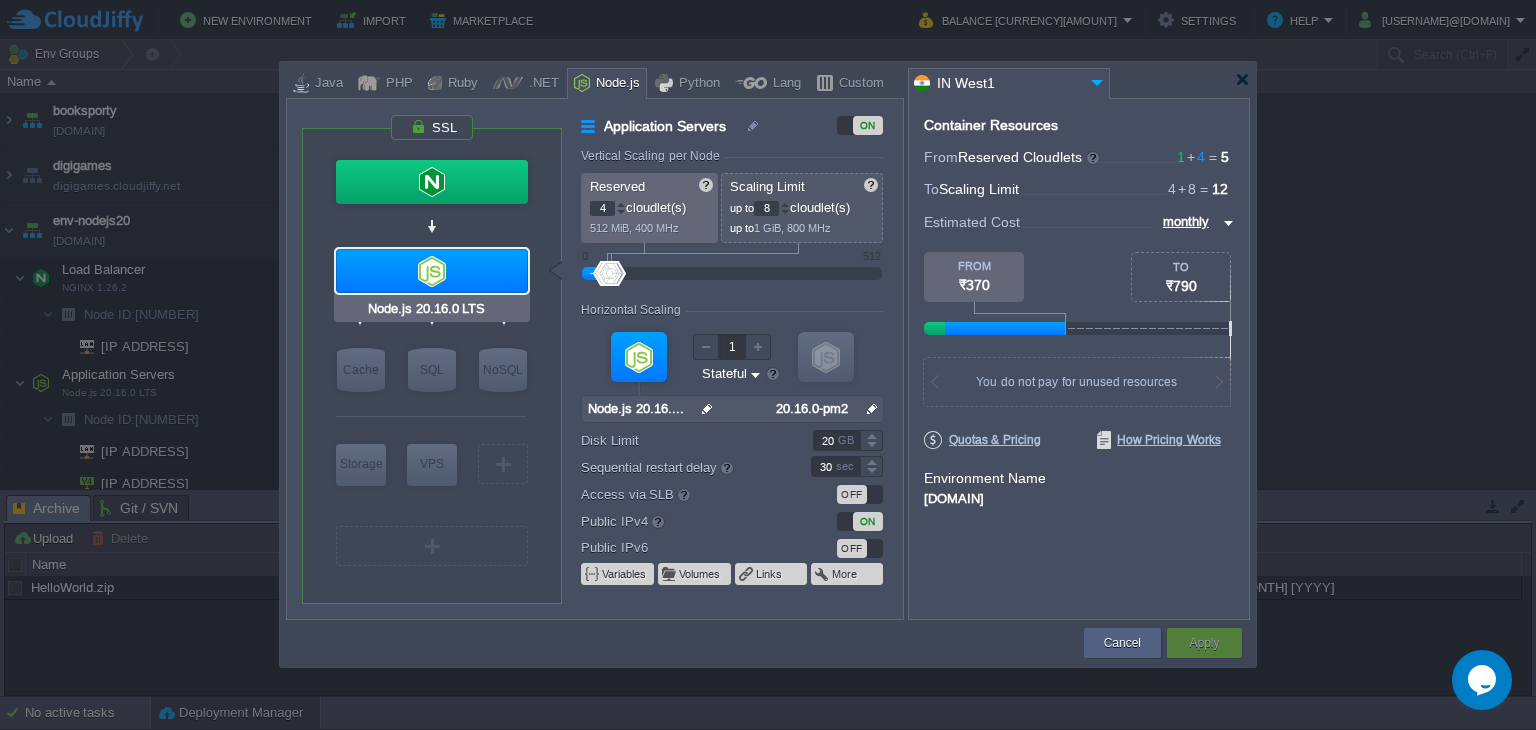 type on "NGINX 1.26.2" 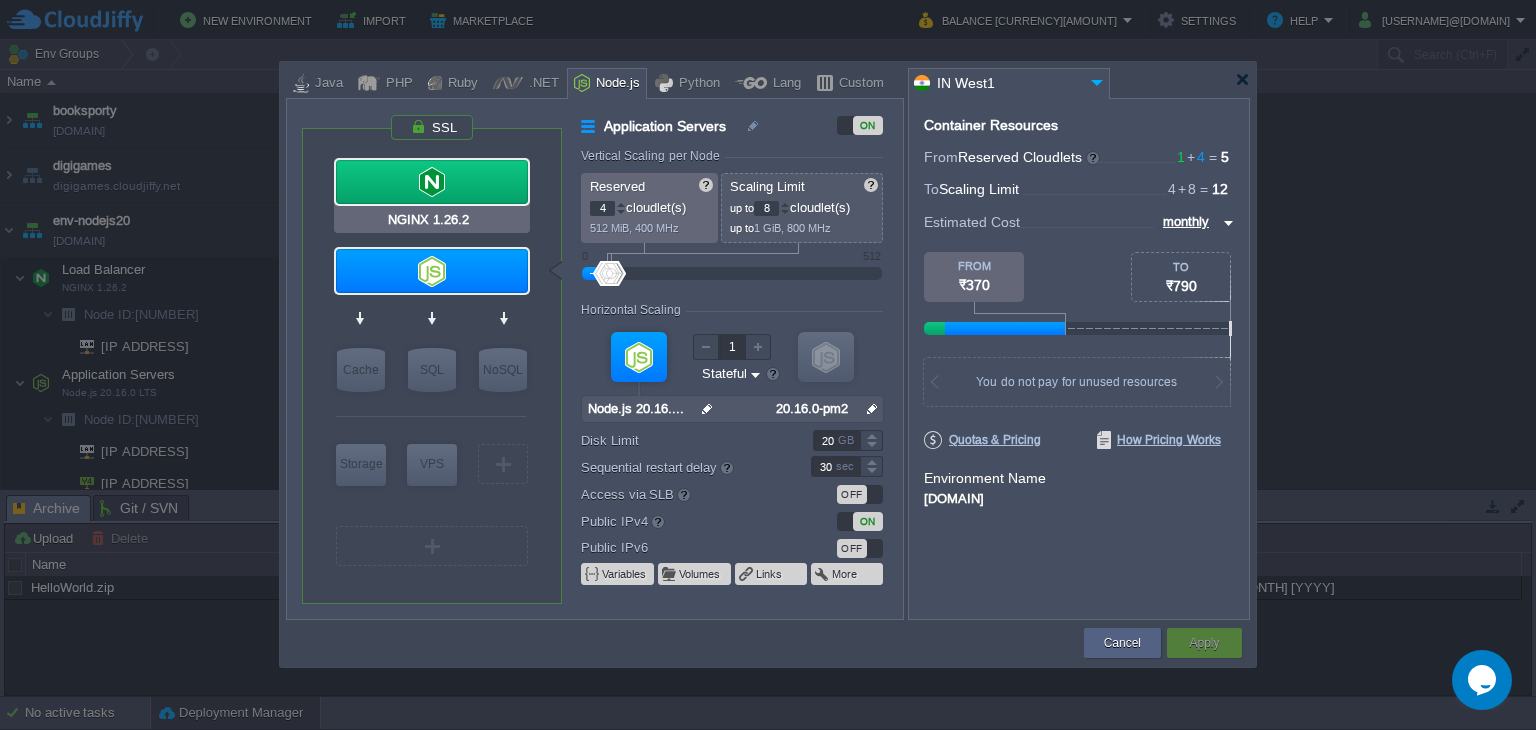 click at bounding box center [432, 182] 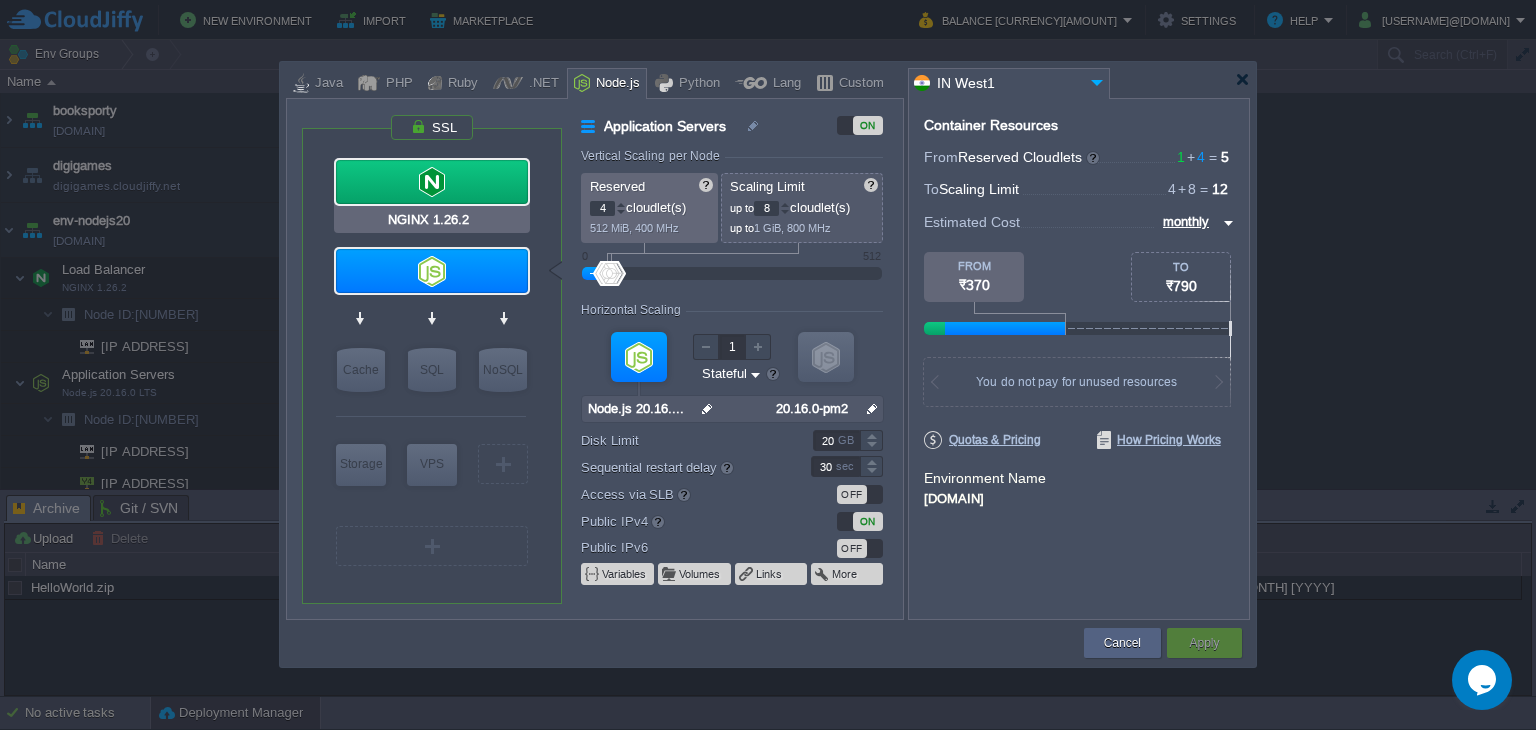 type on "4" 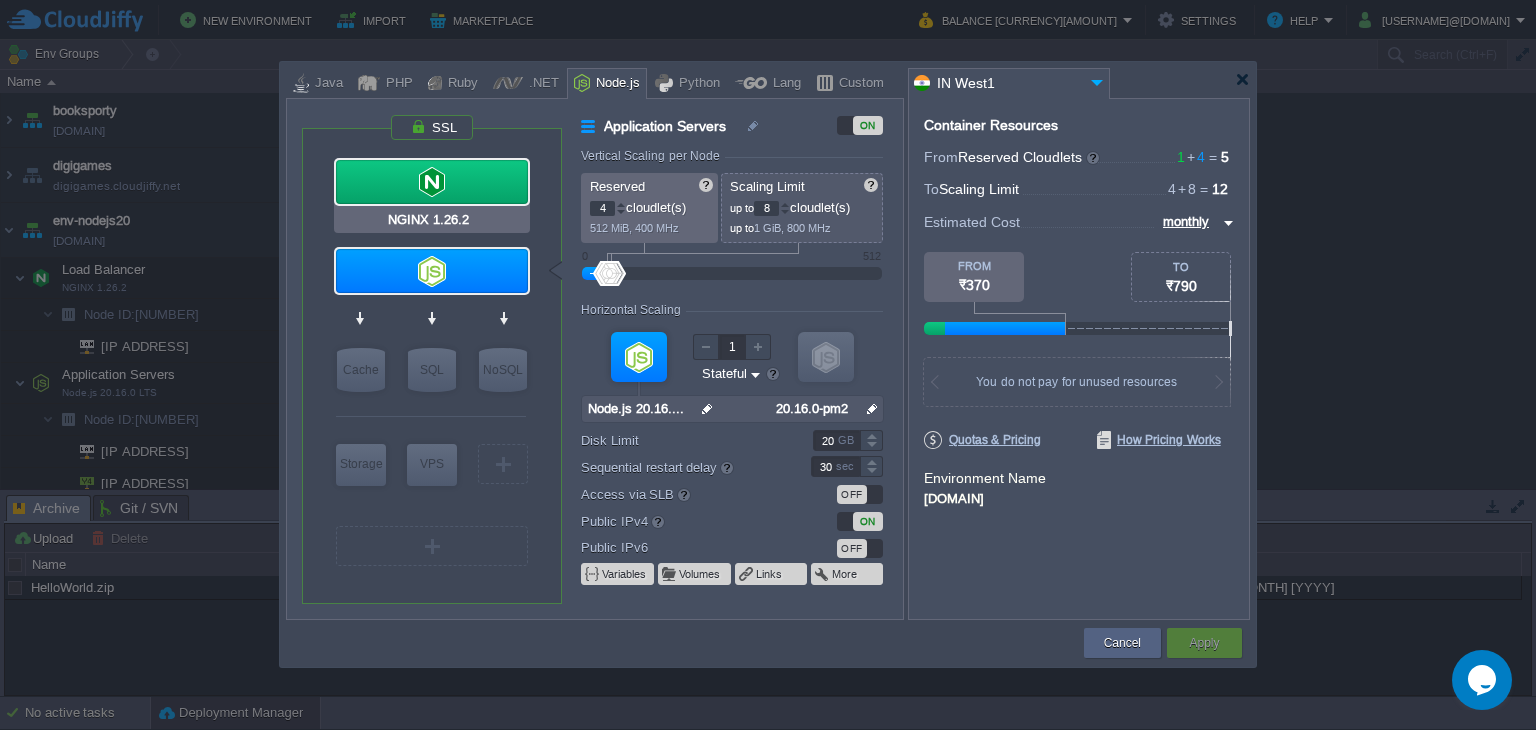 type on "1.26.2-almalin..." 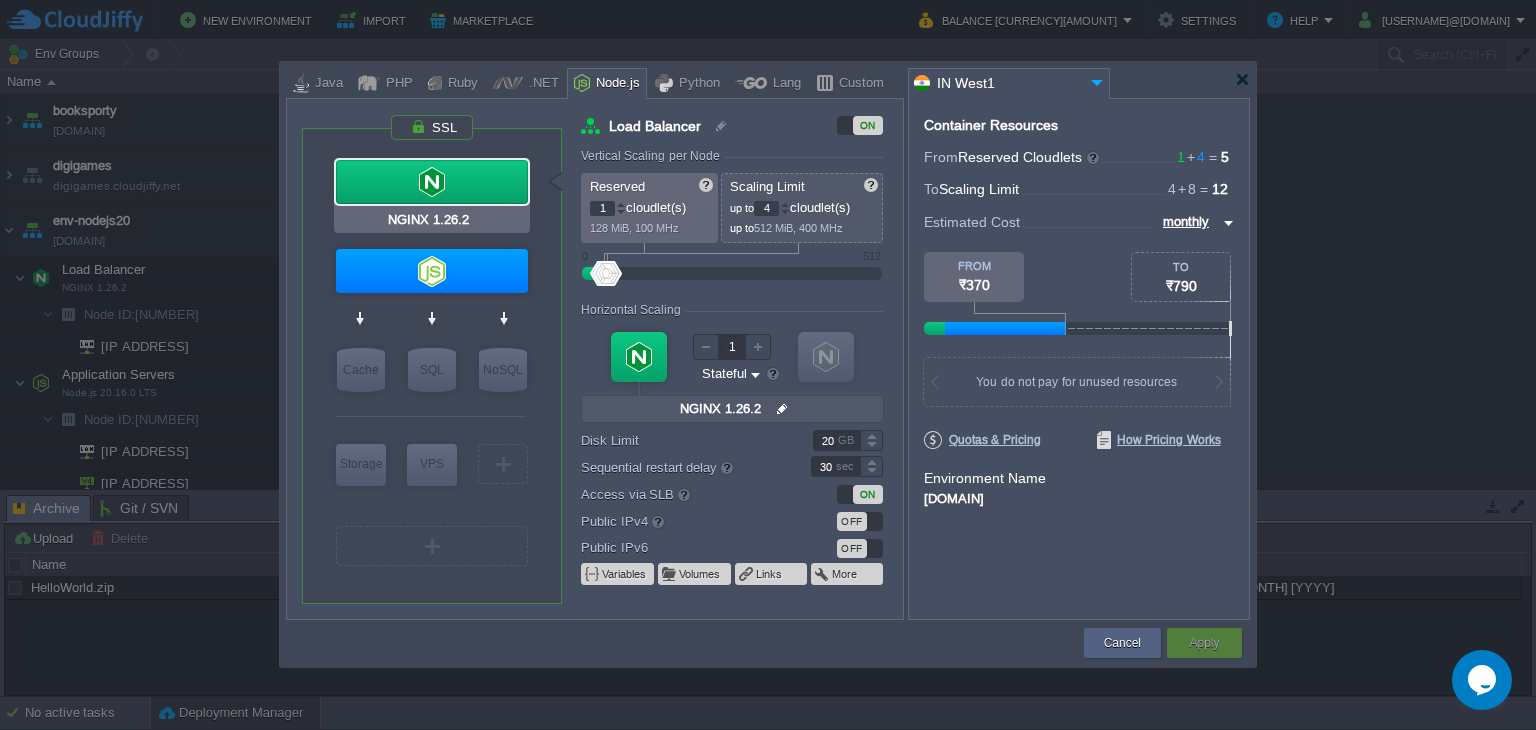 type on "Node.js 20.16.0 LTS" 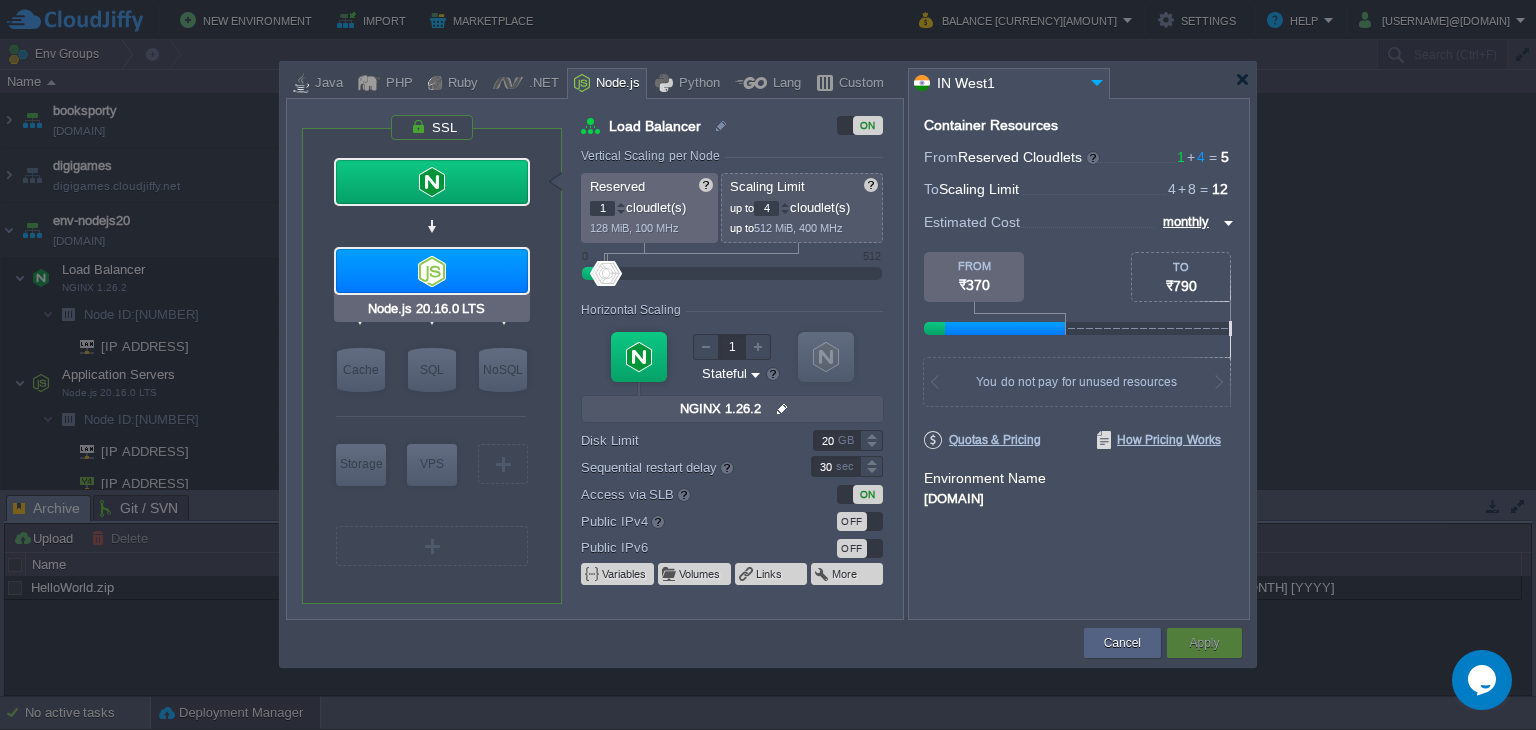 click at bounding box center [432, 271] 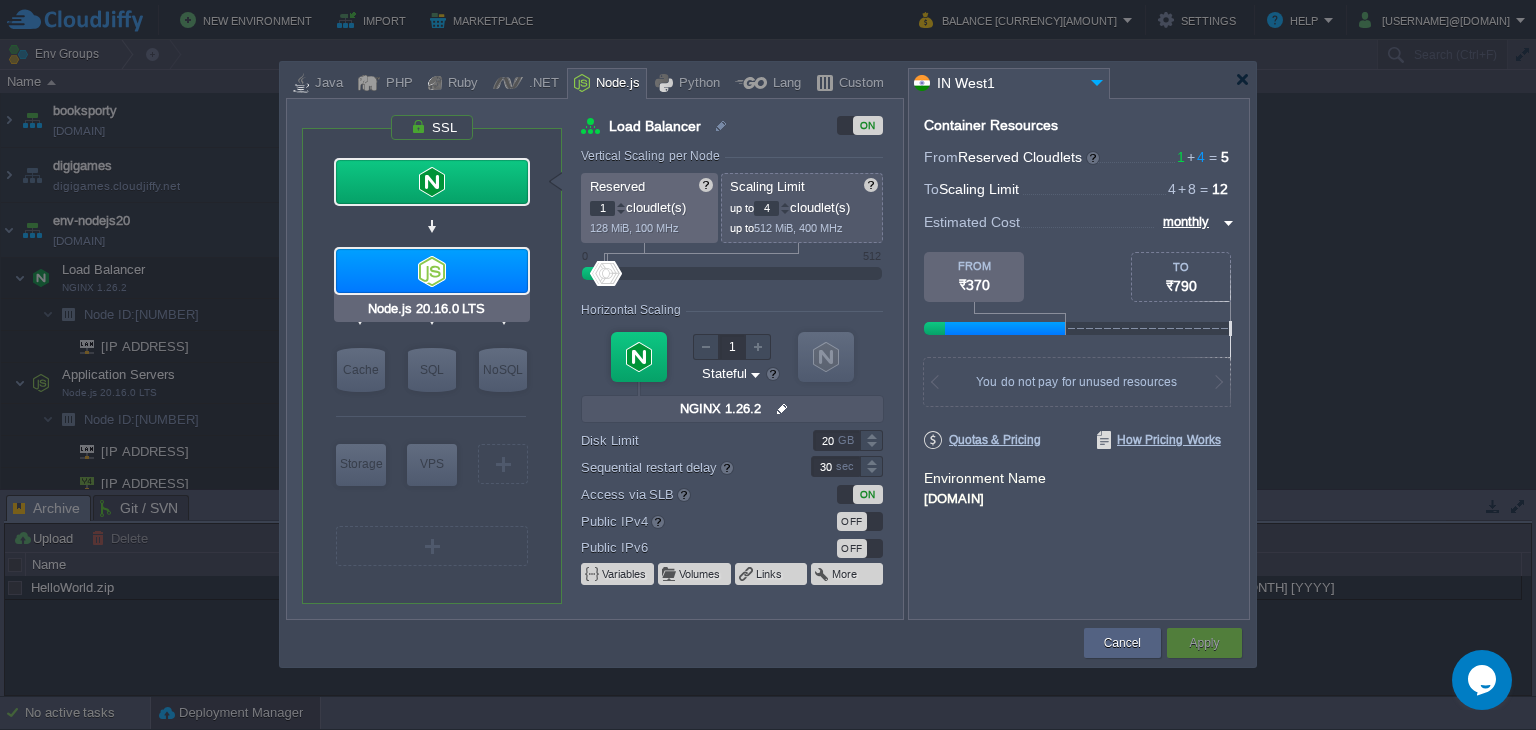 type on "8" 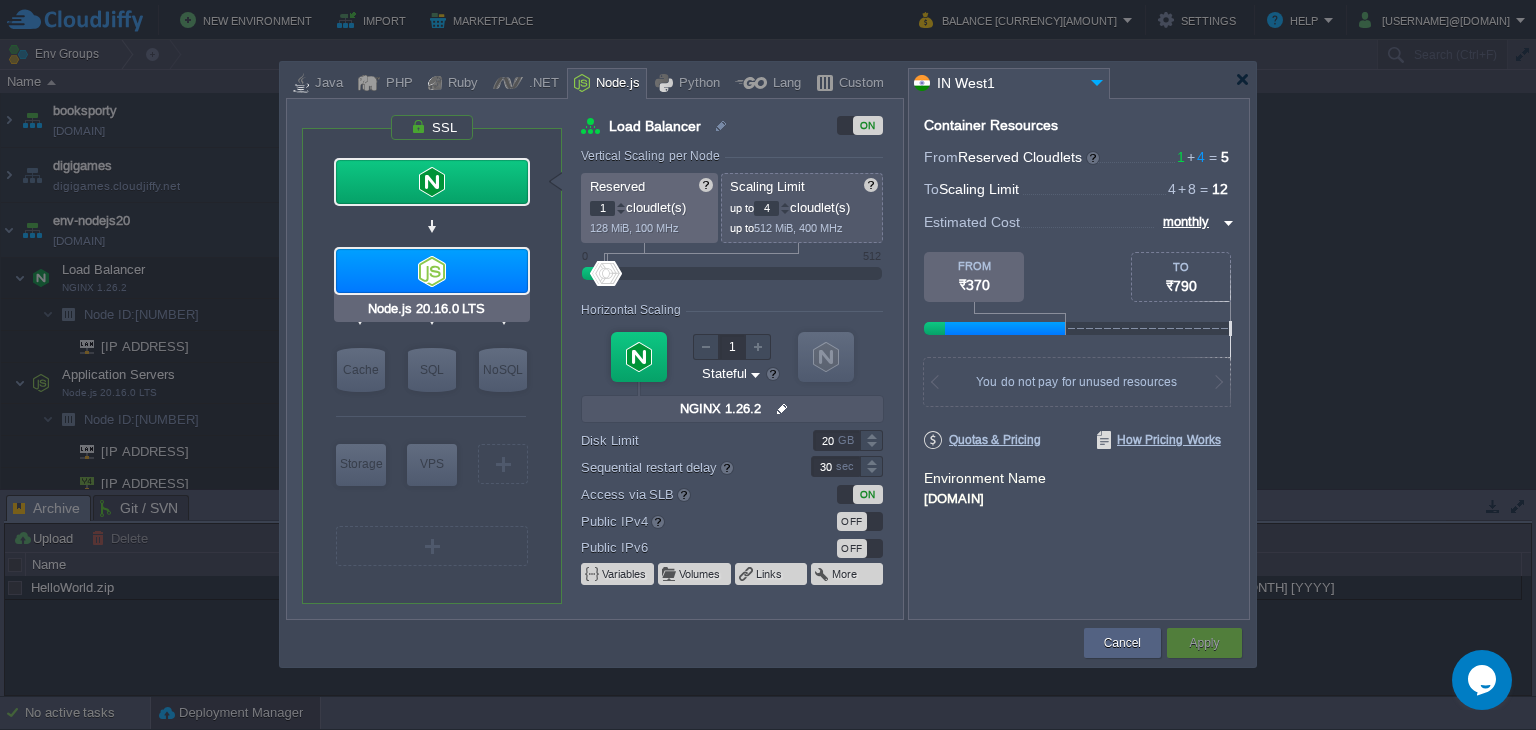 type on "Node.js 20.16...." 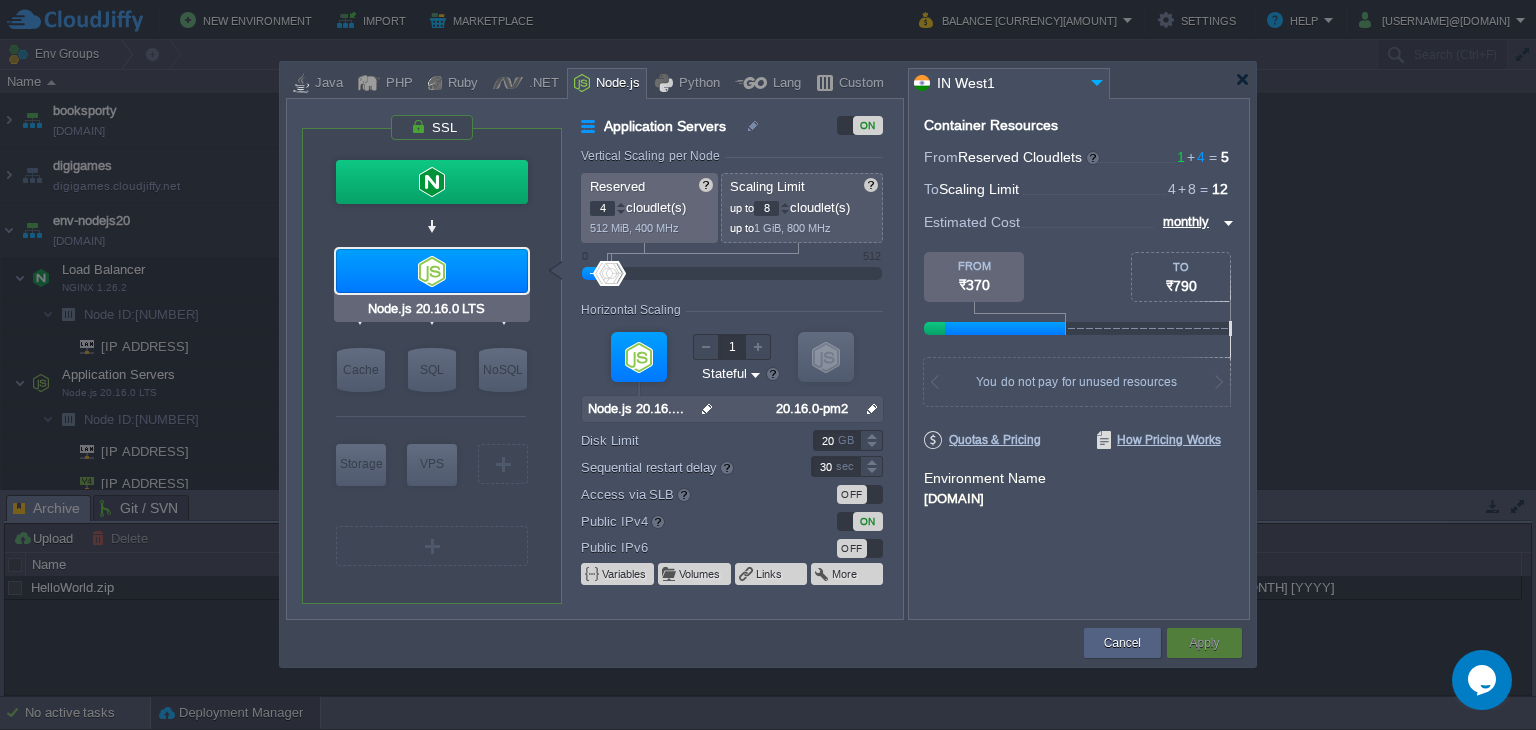 type on "NGINX 1.26.2" 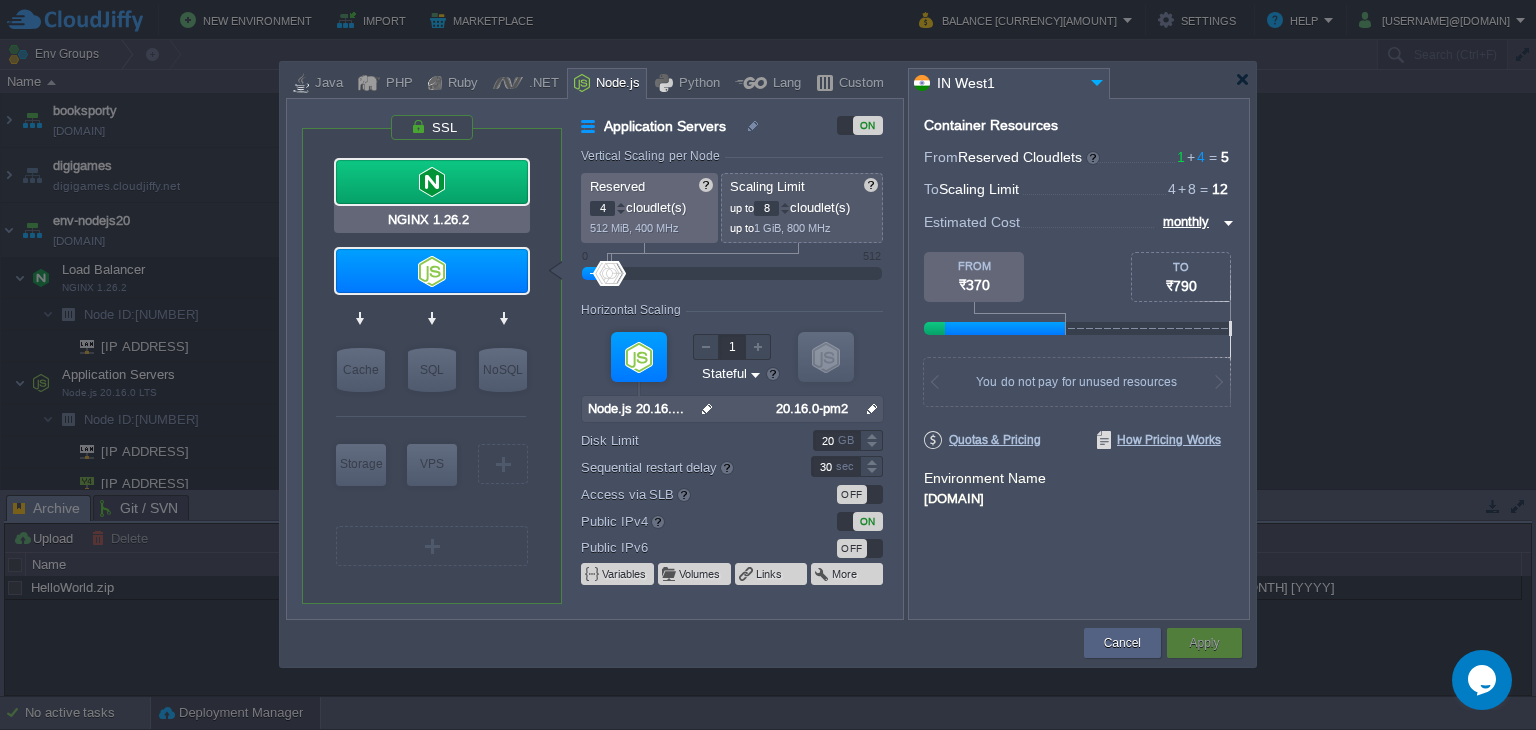 click at bounding box center [432, 182] 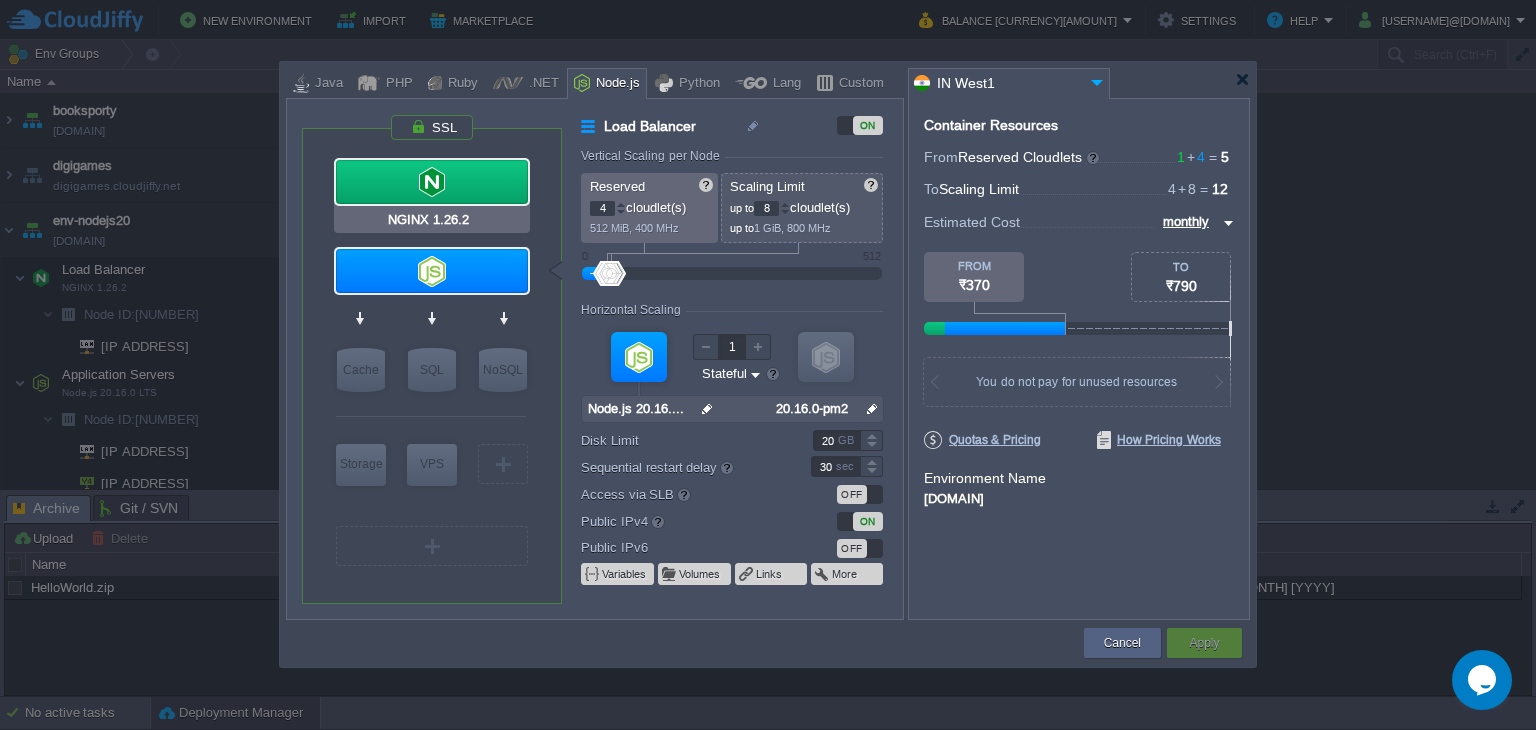 type on "1" 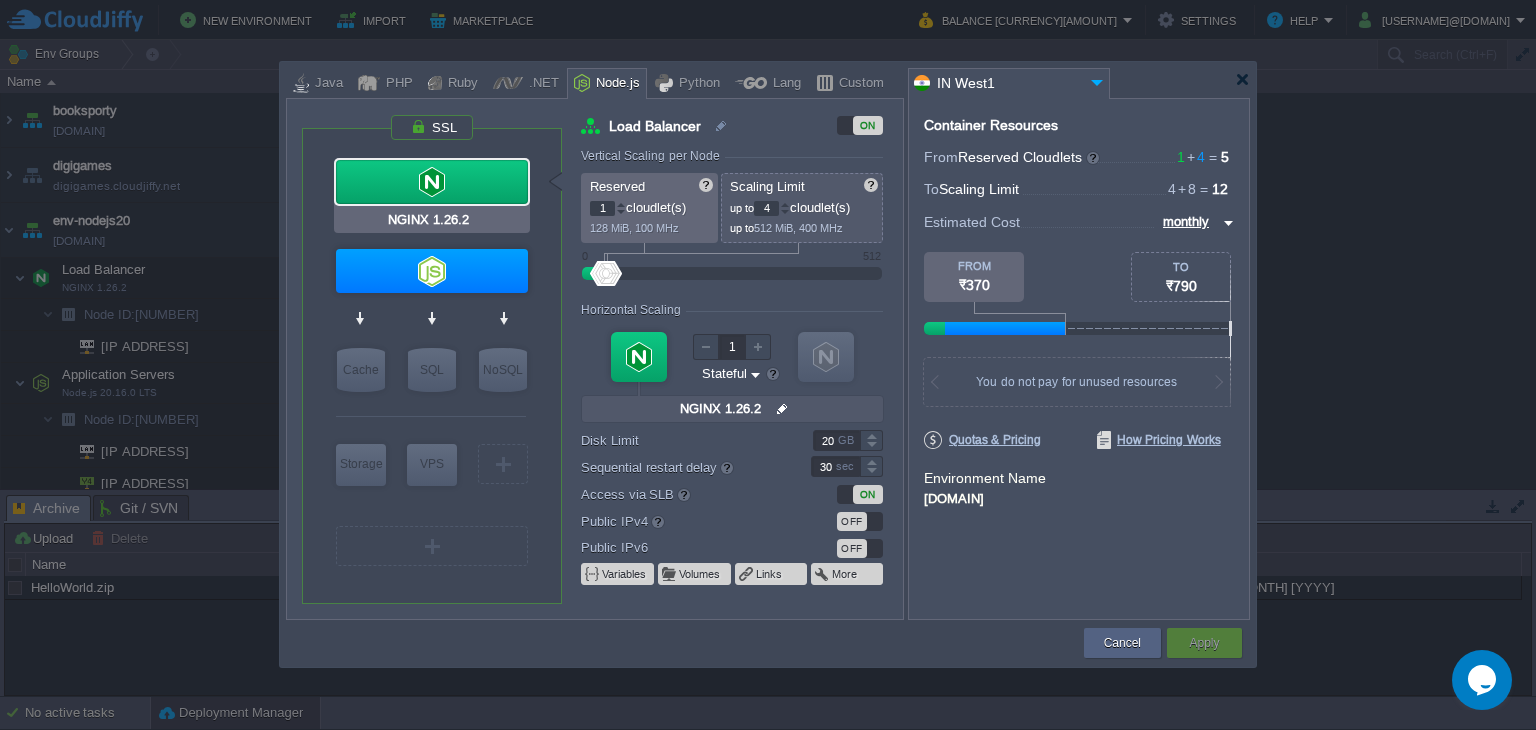 type on "Node.js 20.16.0 LTS" 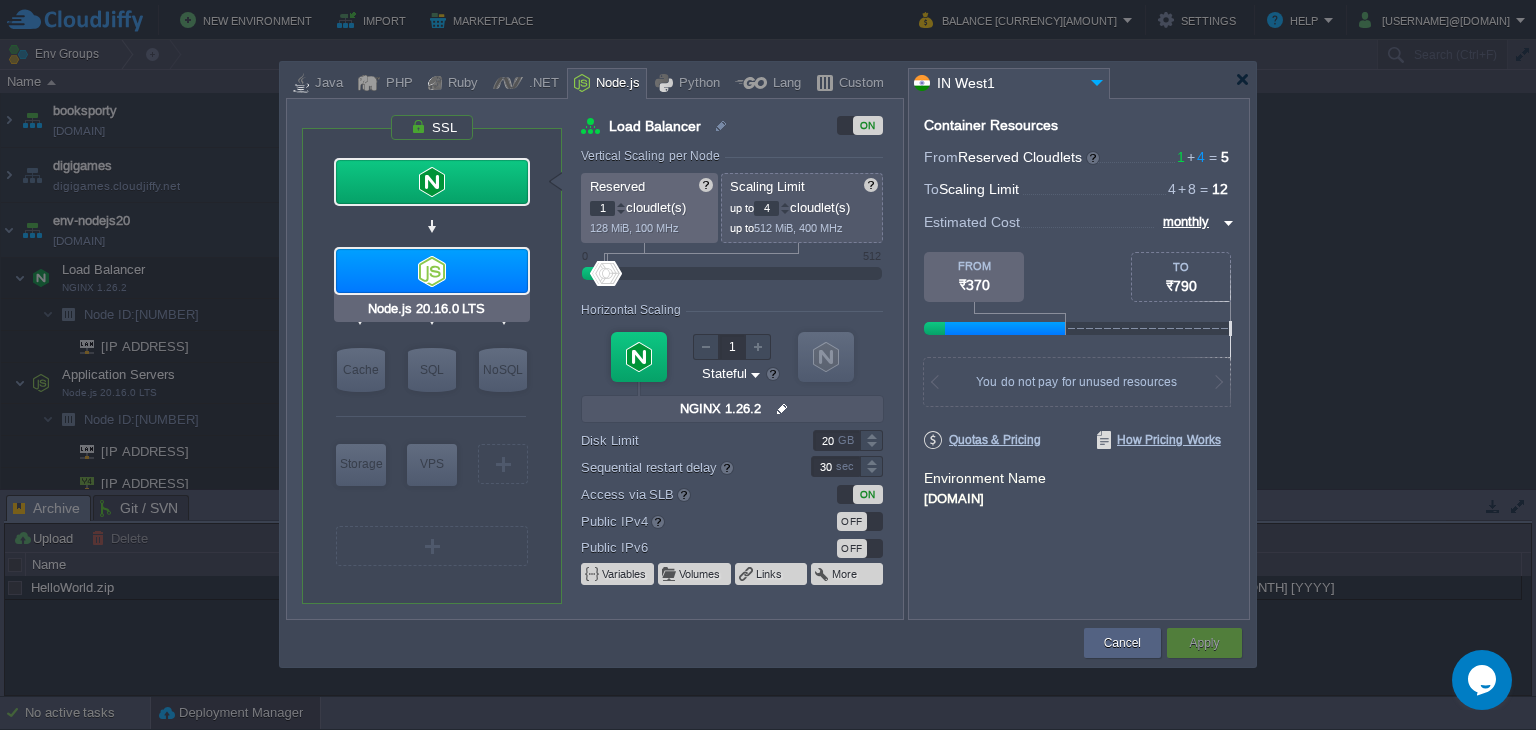 click at bounding box center [432, 271] 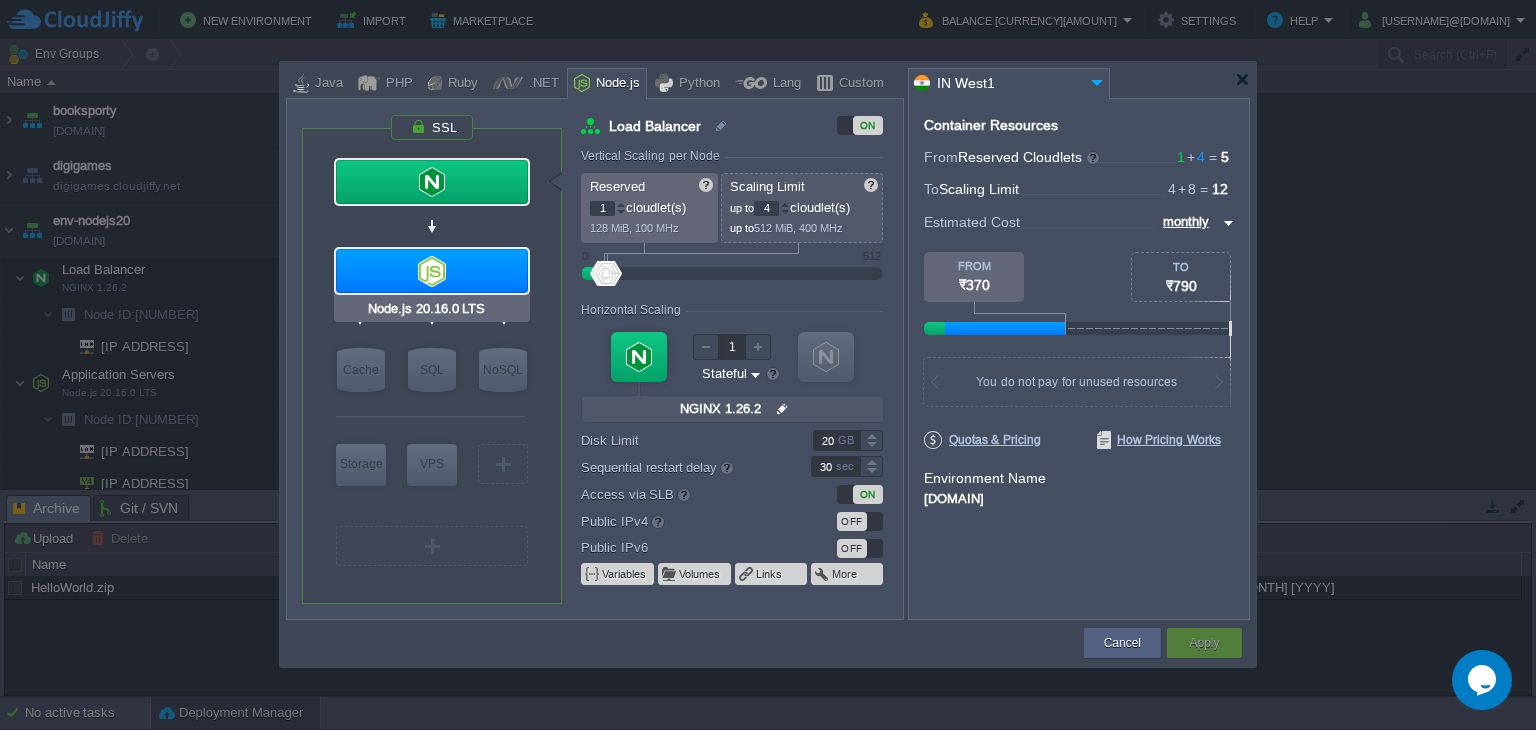 type on "Application Servers" 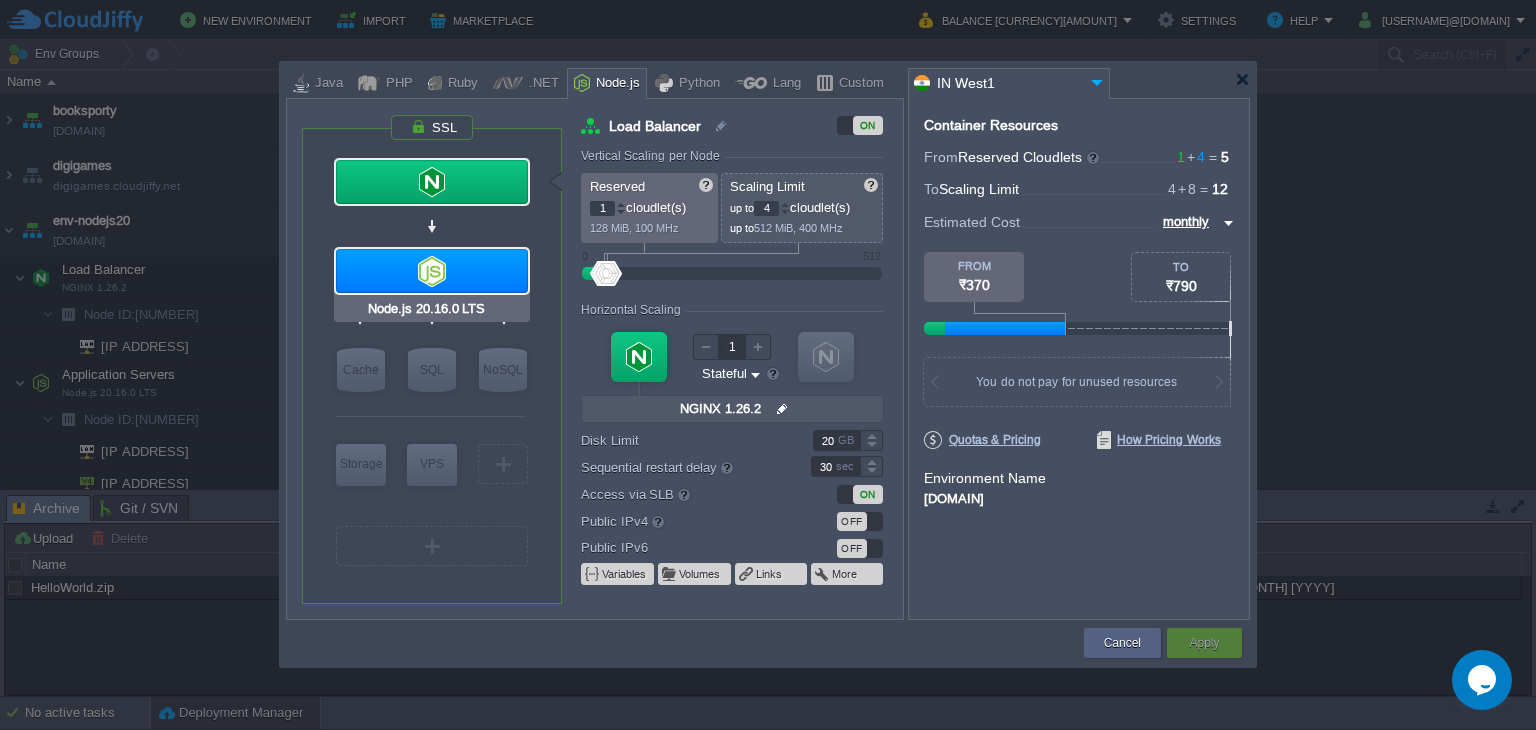 type on "8" 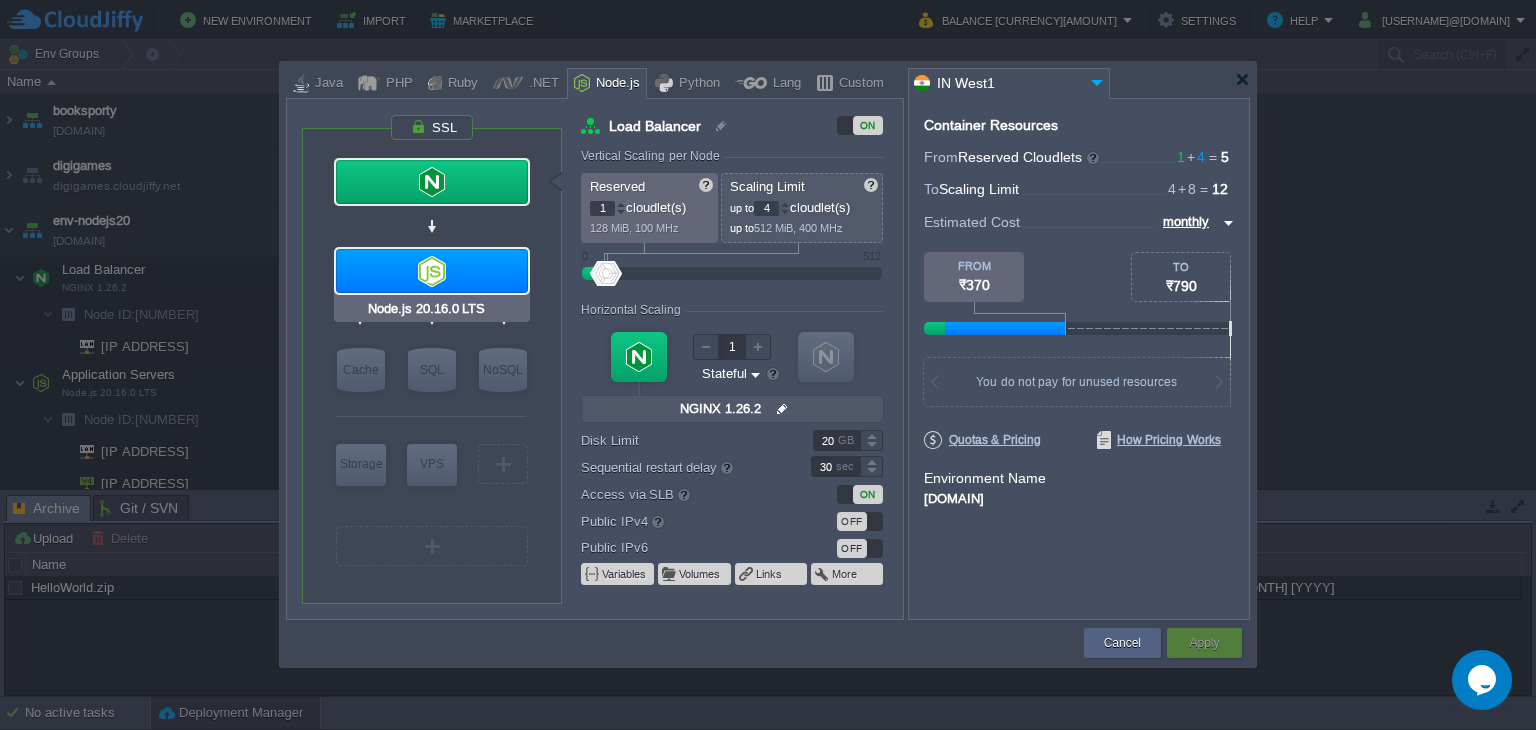 type on "null" 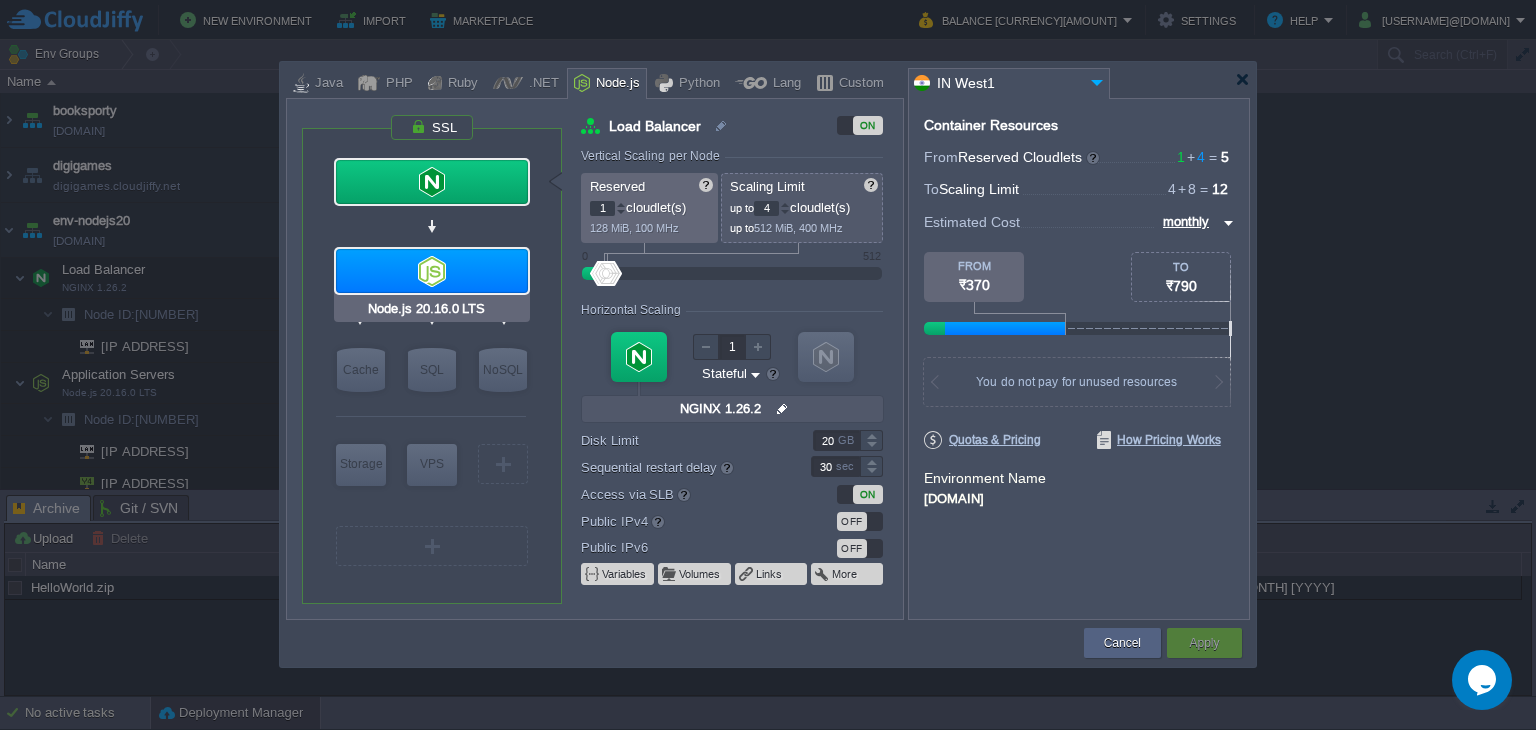 type on "20.16.0-pm2" 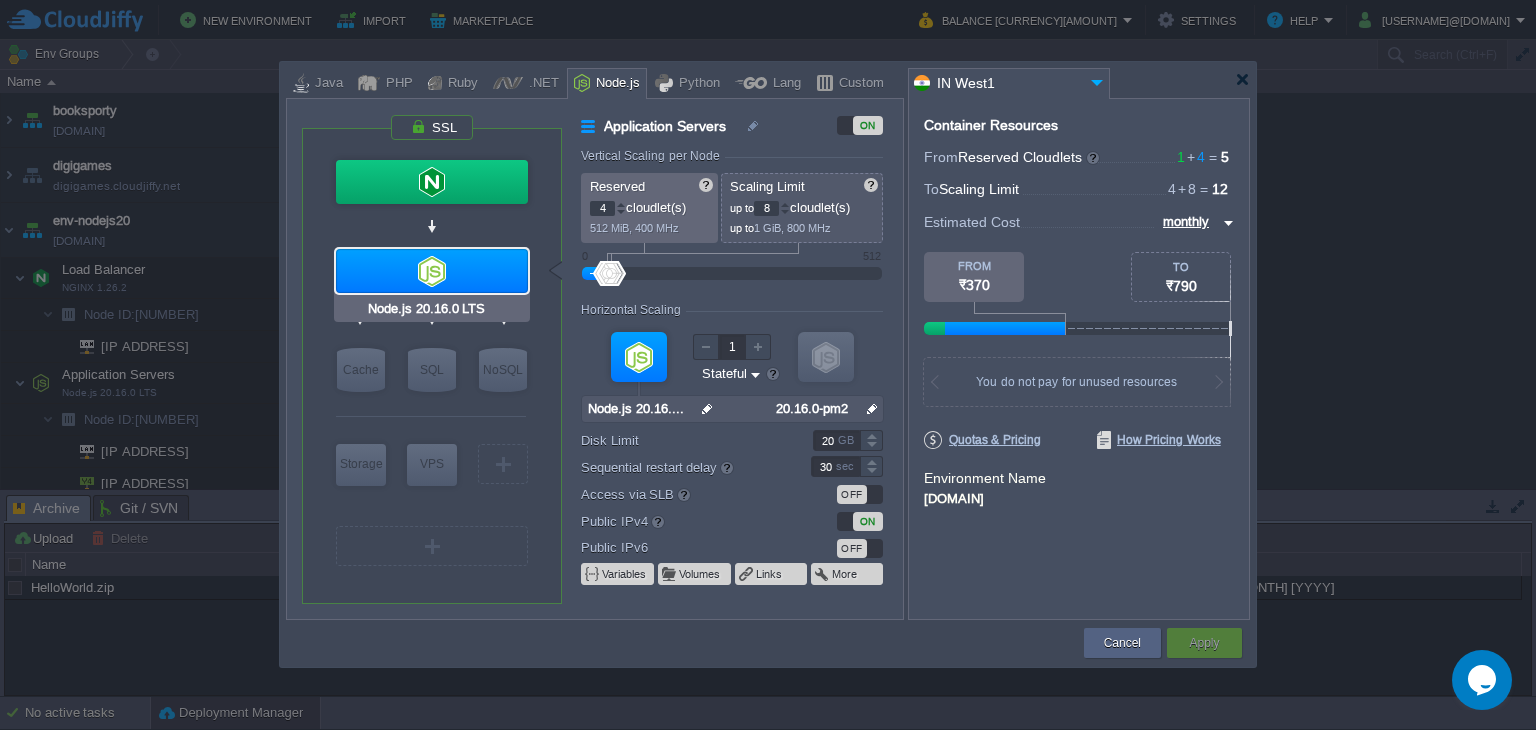 type on "NGINX 1.26.2" 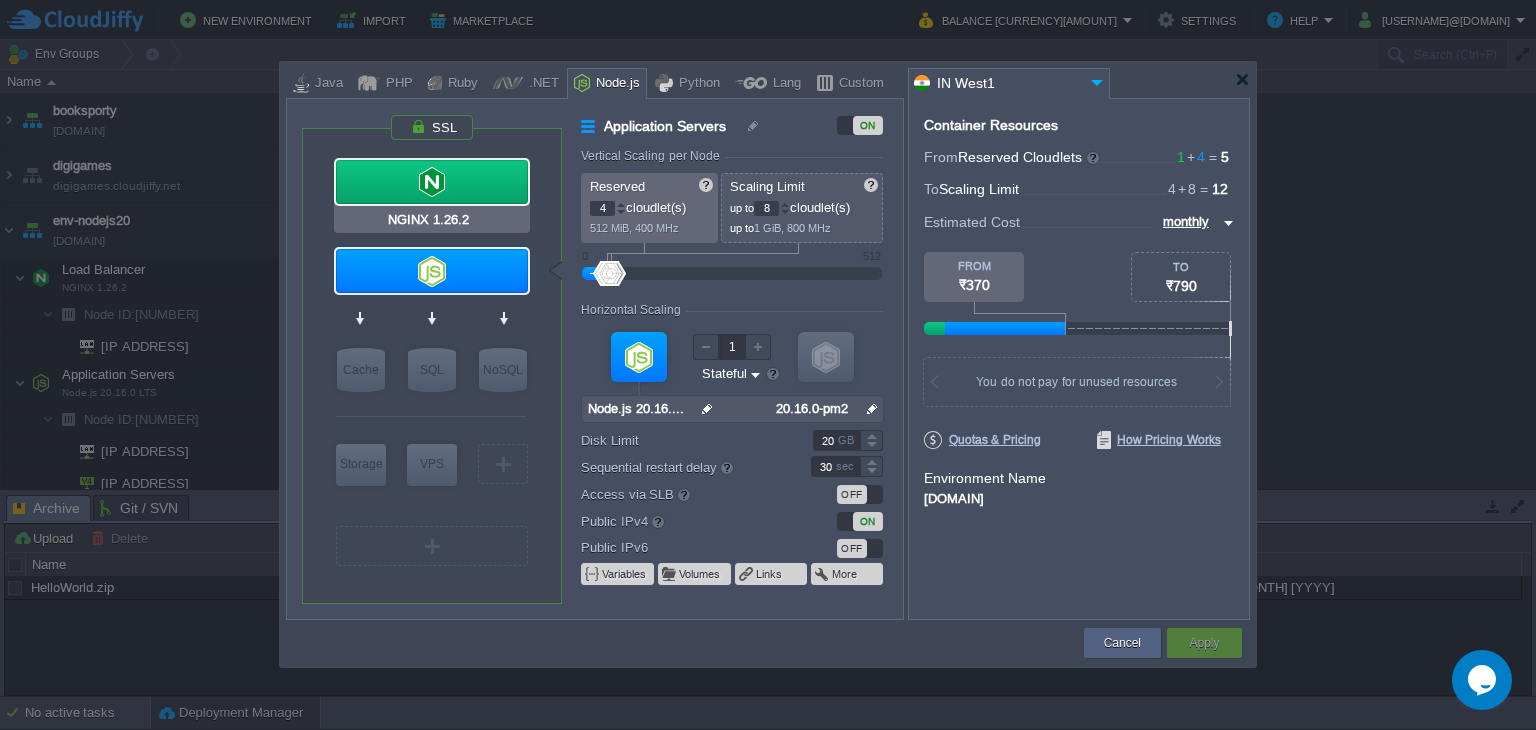 click at bounding box center (432, 182) 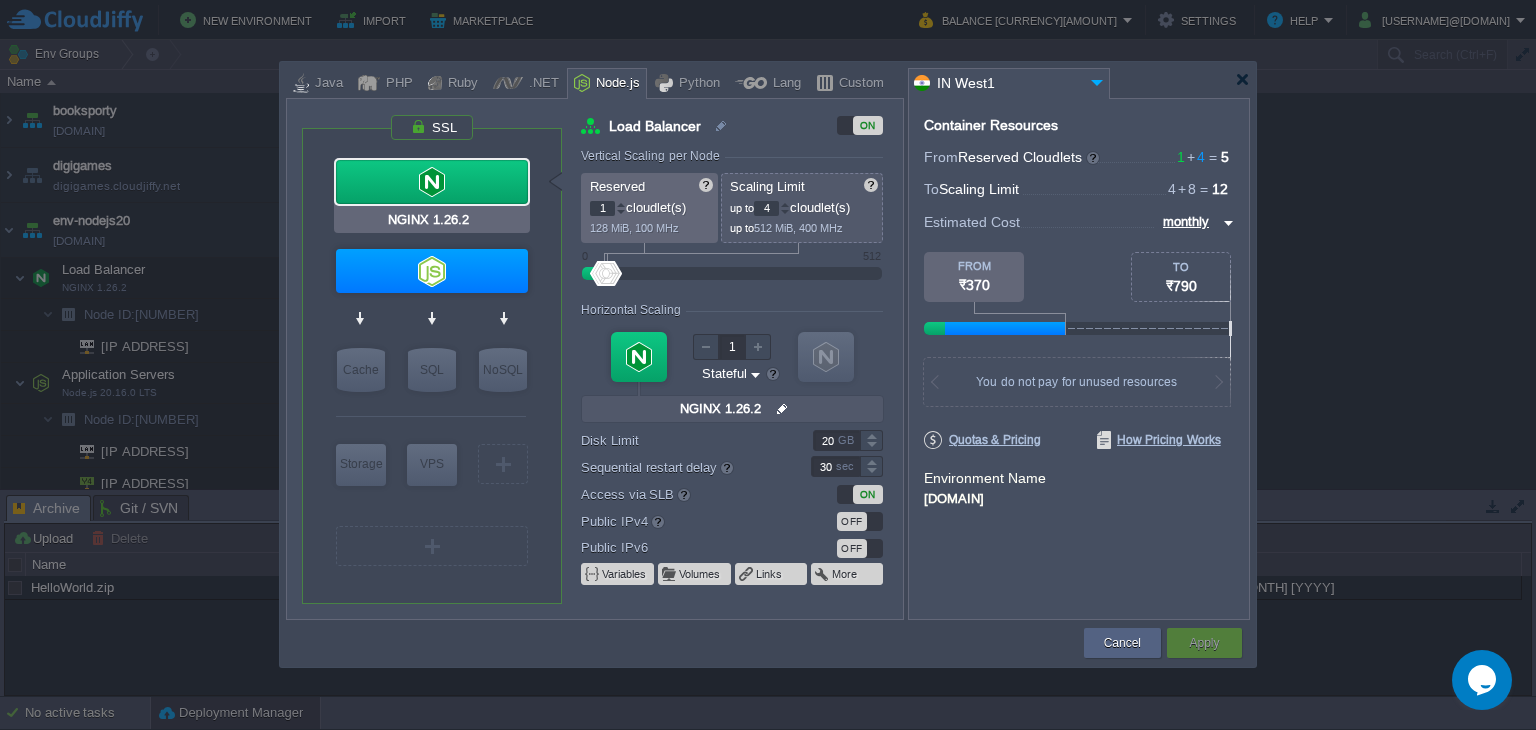 type on "Node.js 20.16.0 LTS" 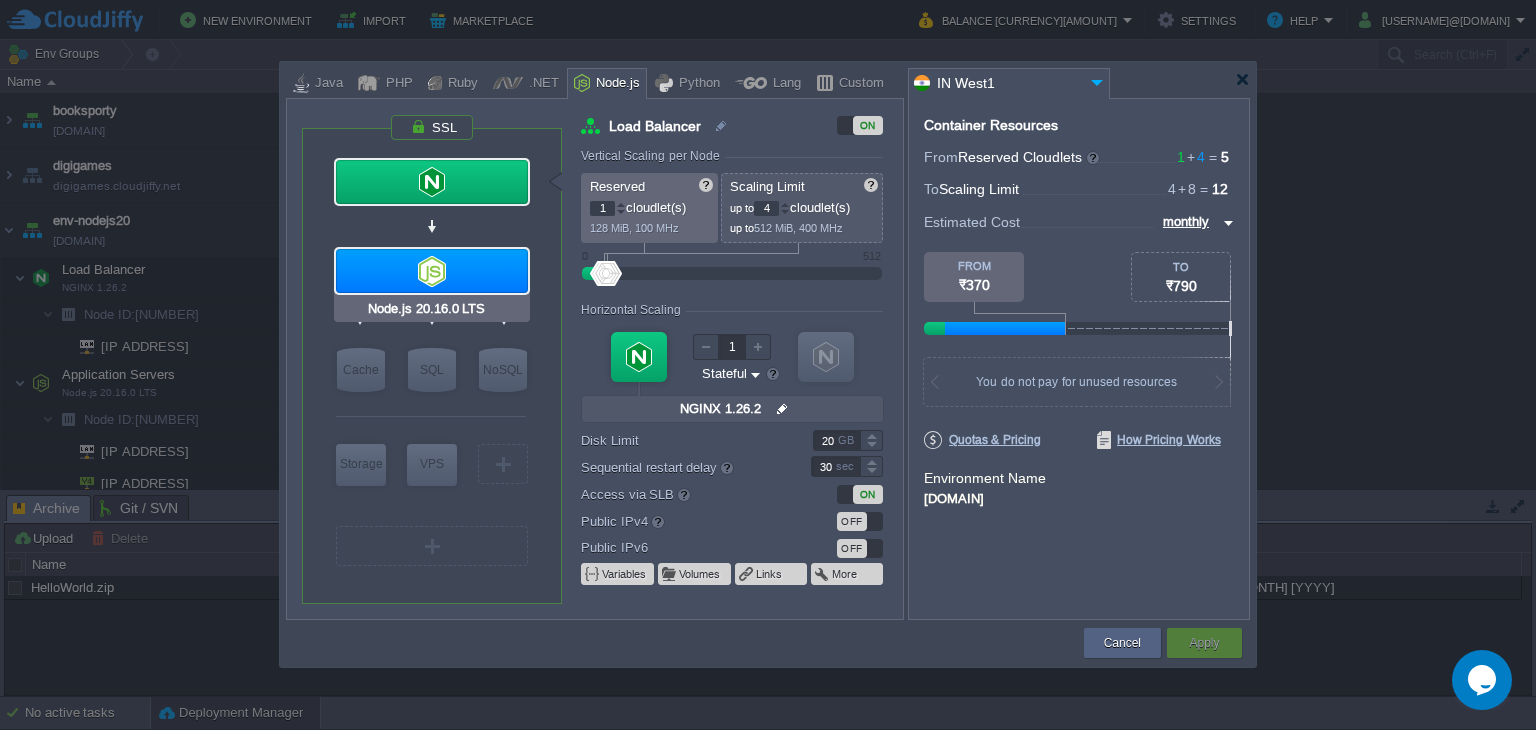 click at bounding box center [432, 271] 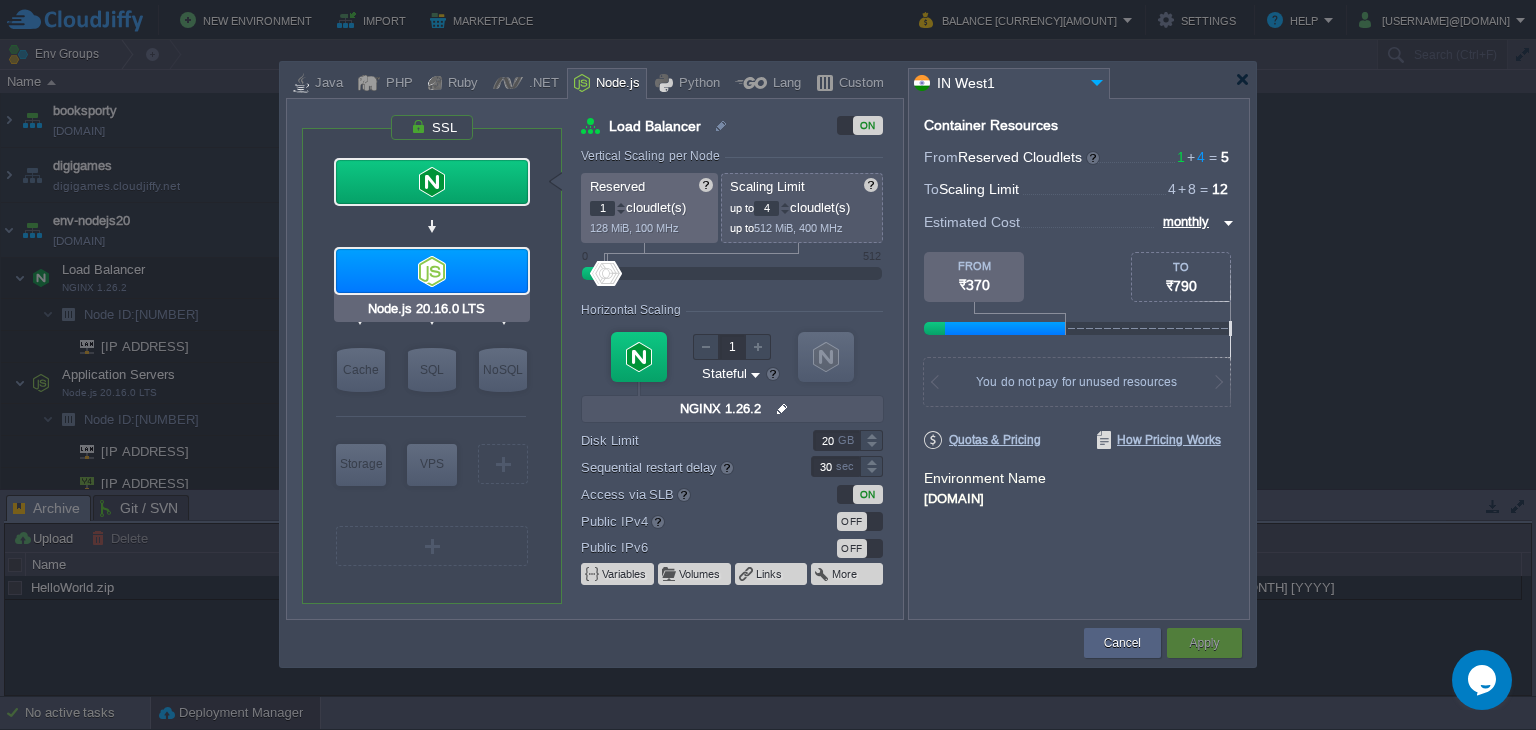 type on "4" 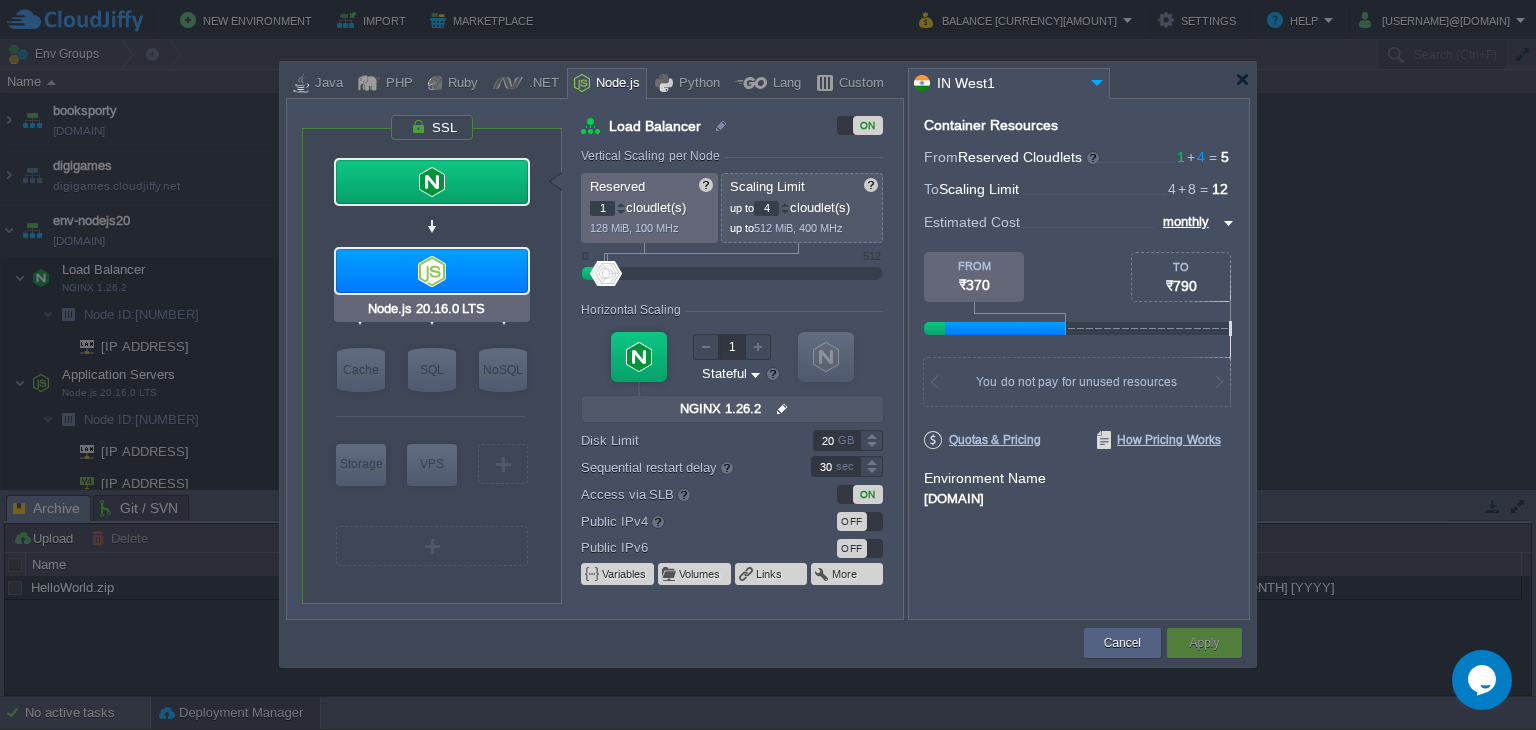 type on "8" 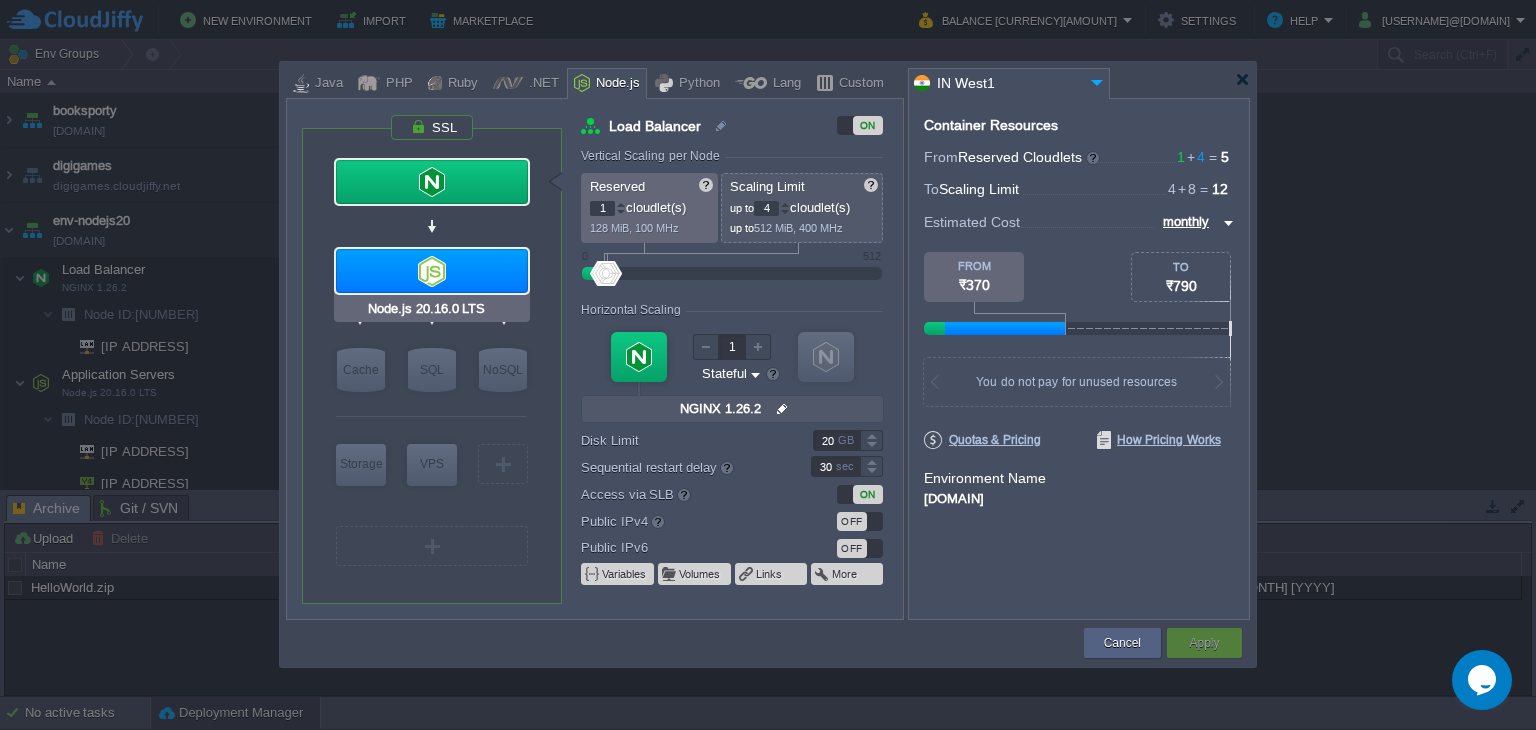 type on "Node.js 20.16...." 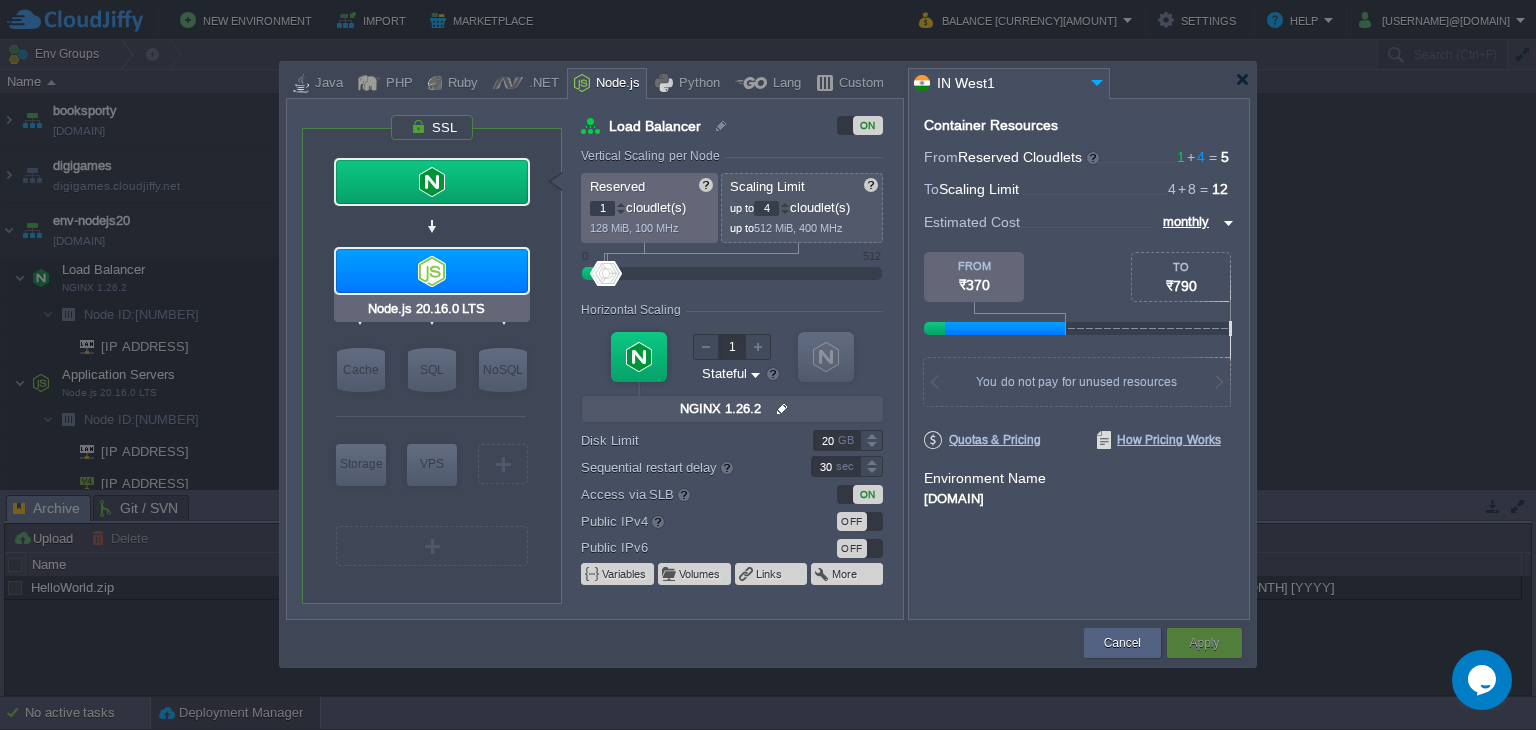 type on "null" 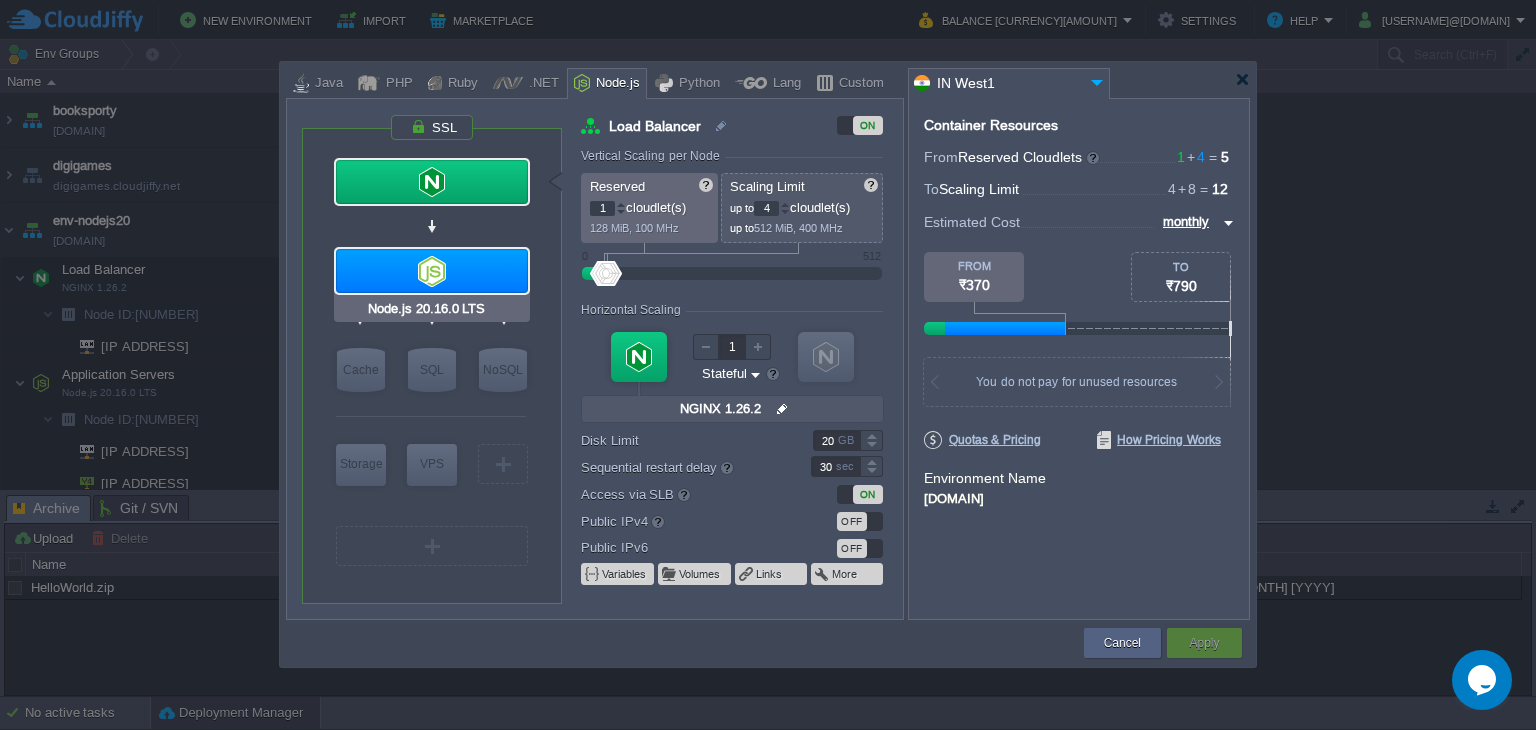 type on "20.16.0-pm2" 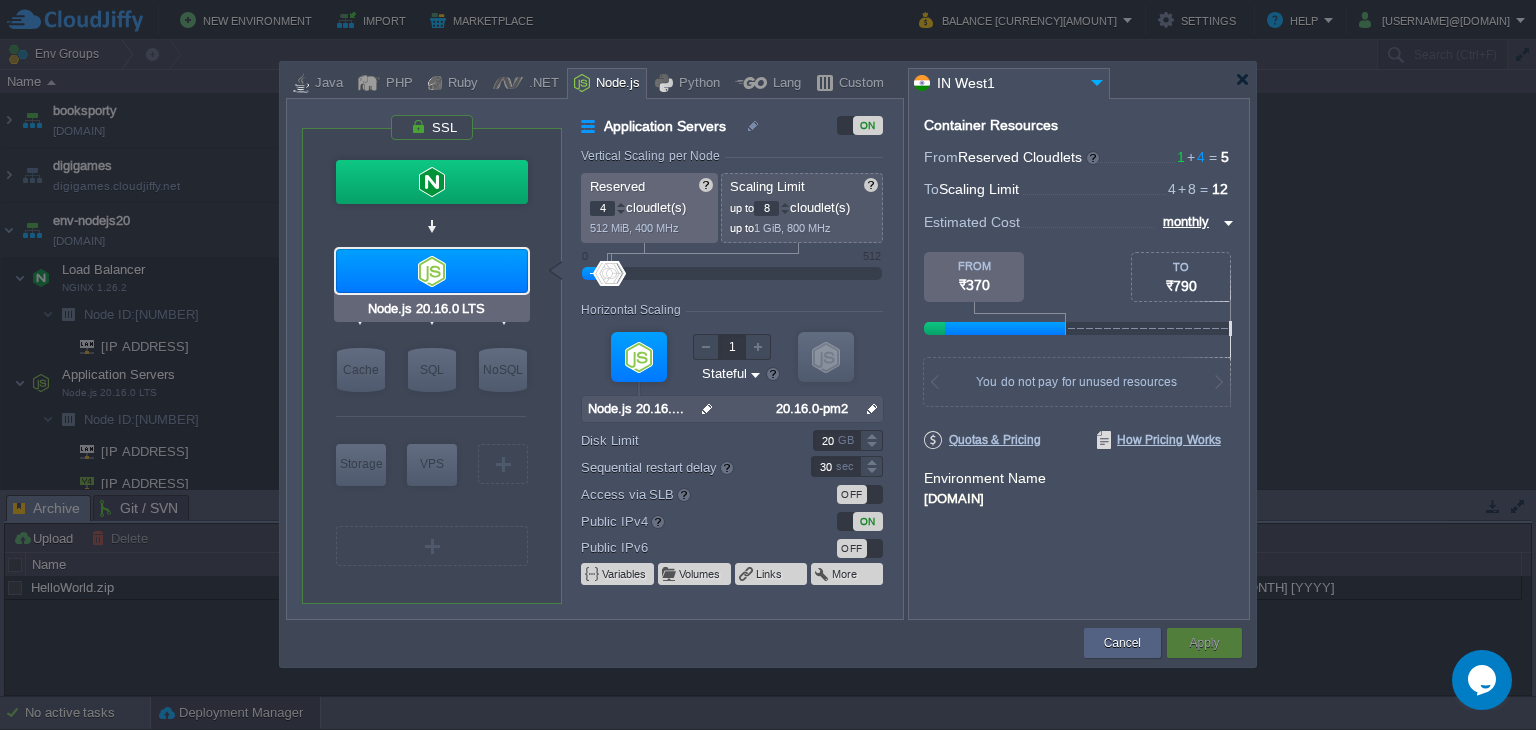 click at bounding box center [432, 271] 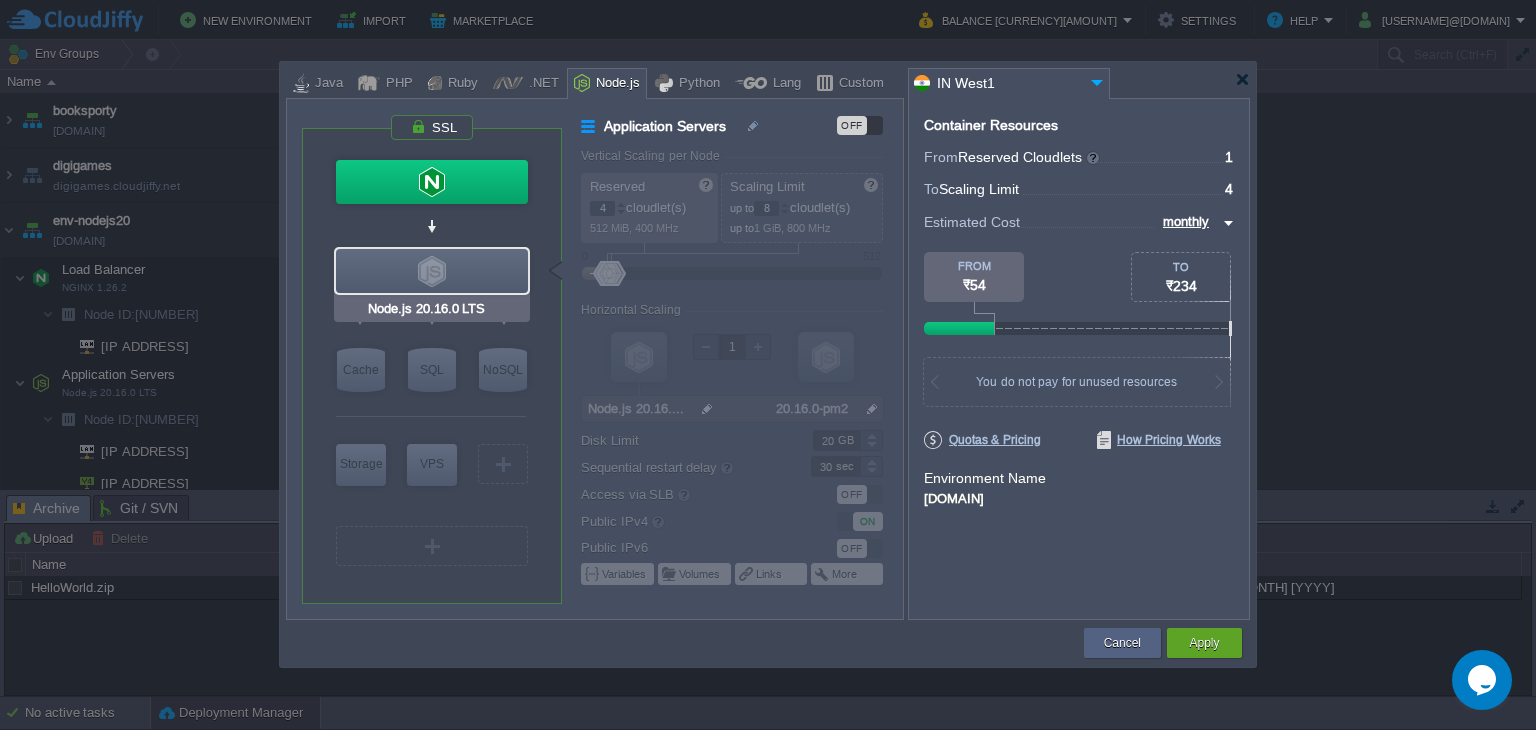 click at bounding box center (432, 271) 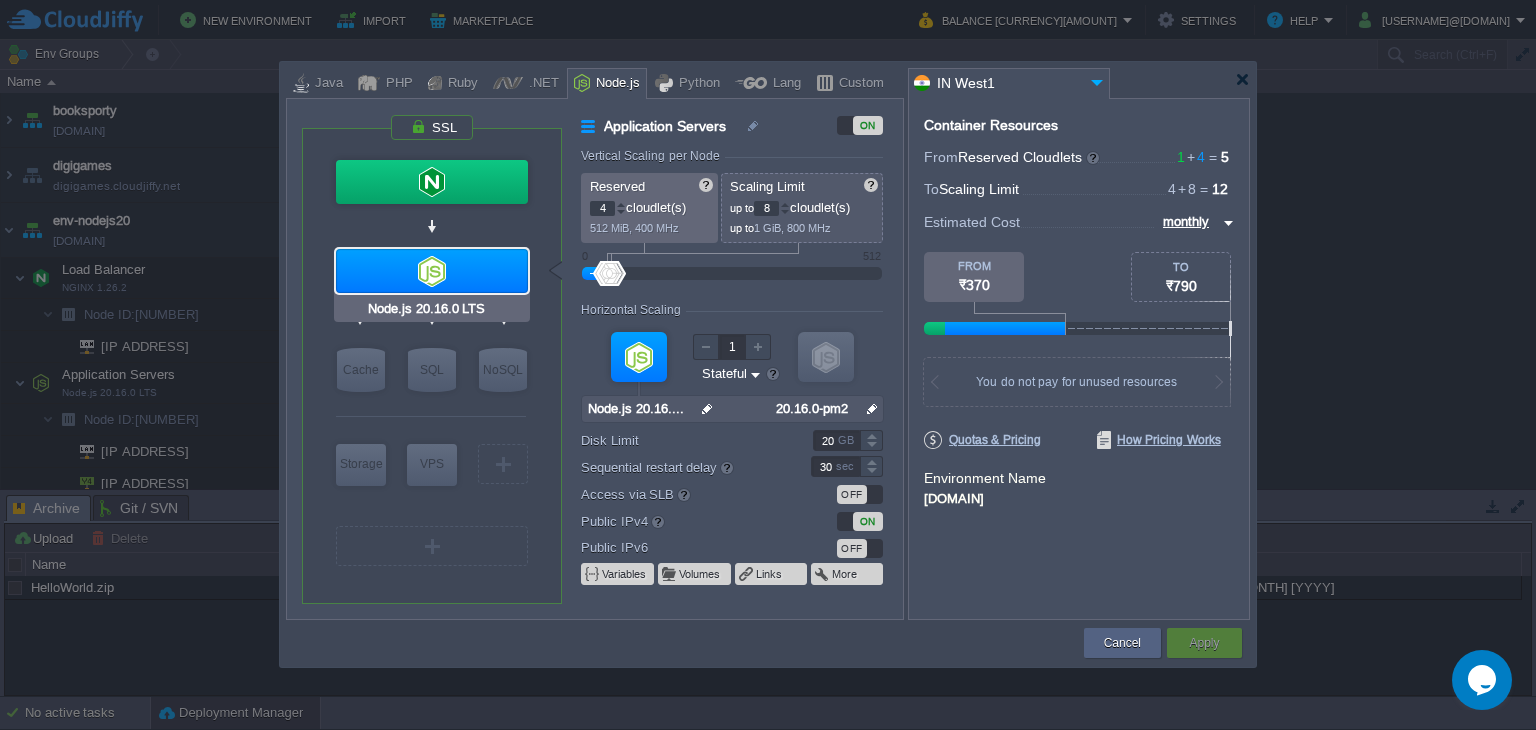 type on "NGINX 1.26.2" 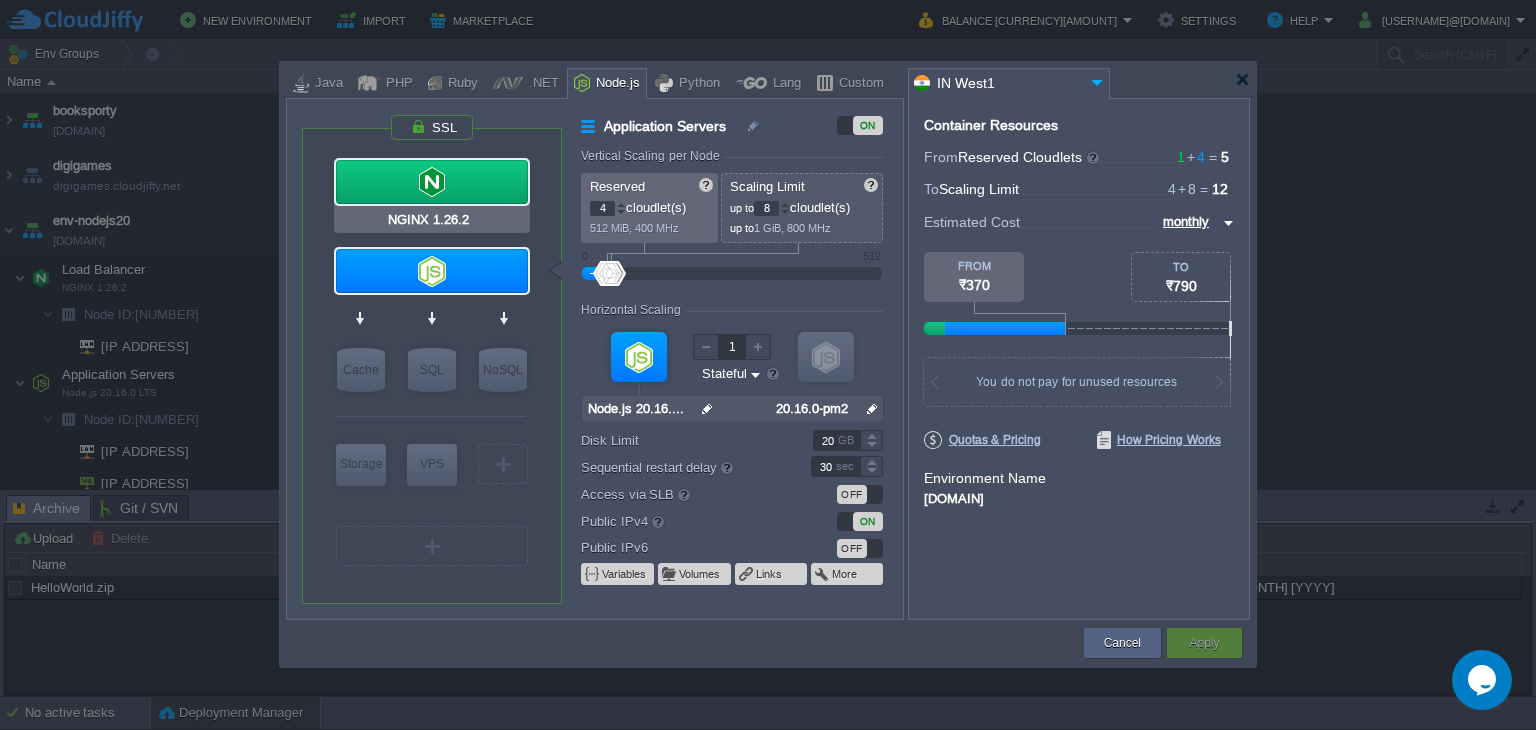 click at bounding box center [432, 182] 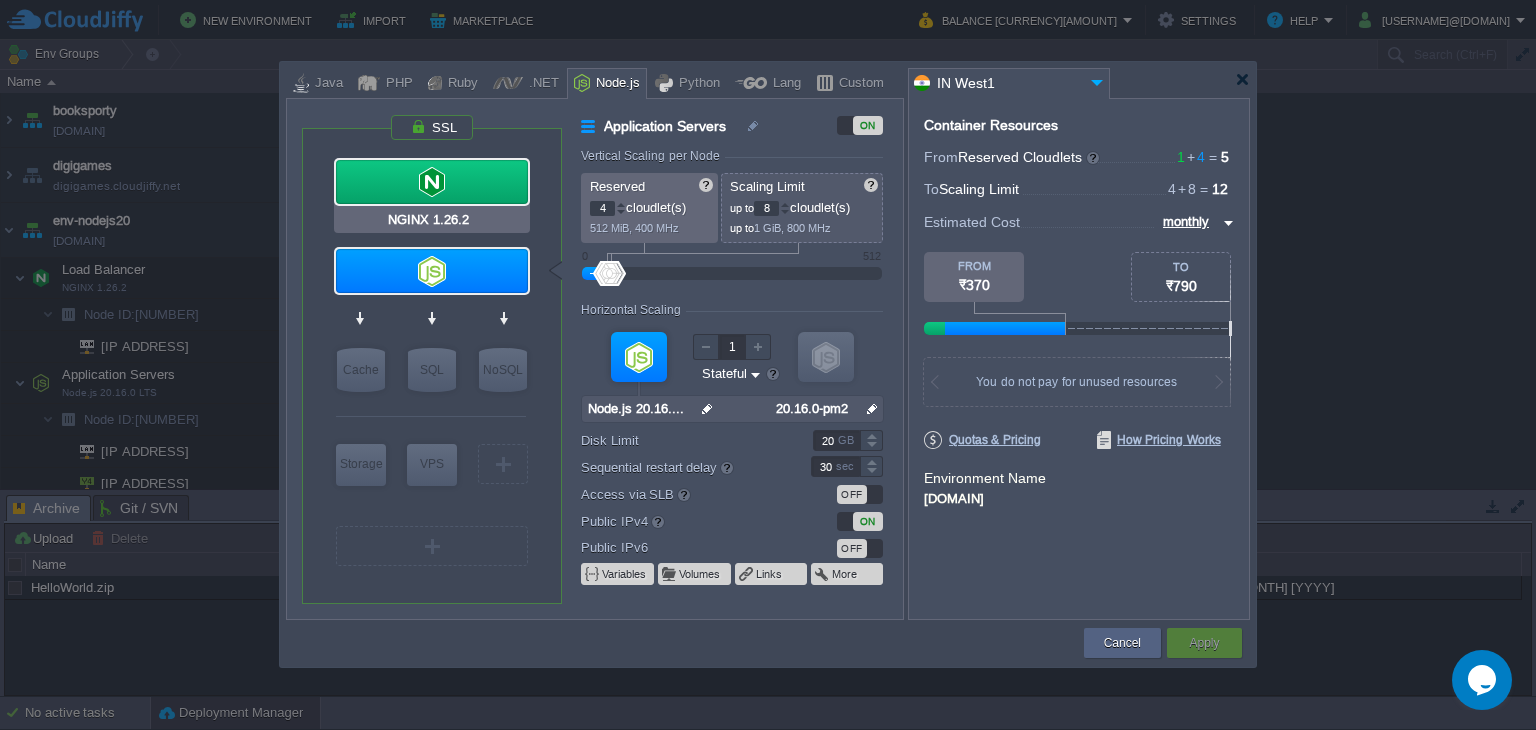 type on "NGINX 1.26.2" 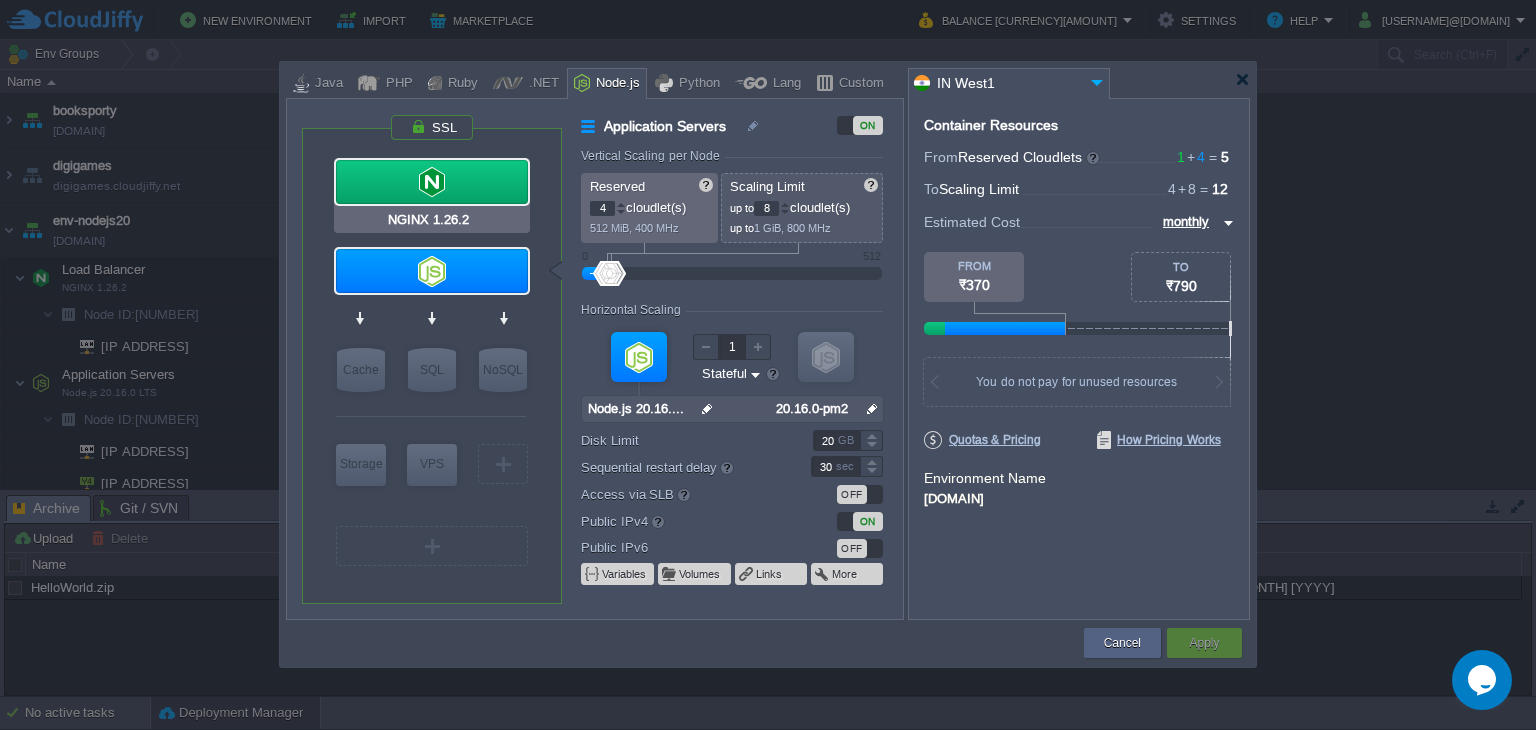 type on "null" 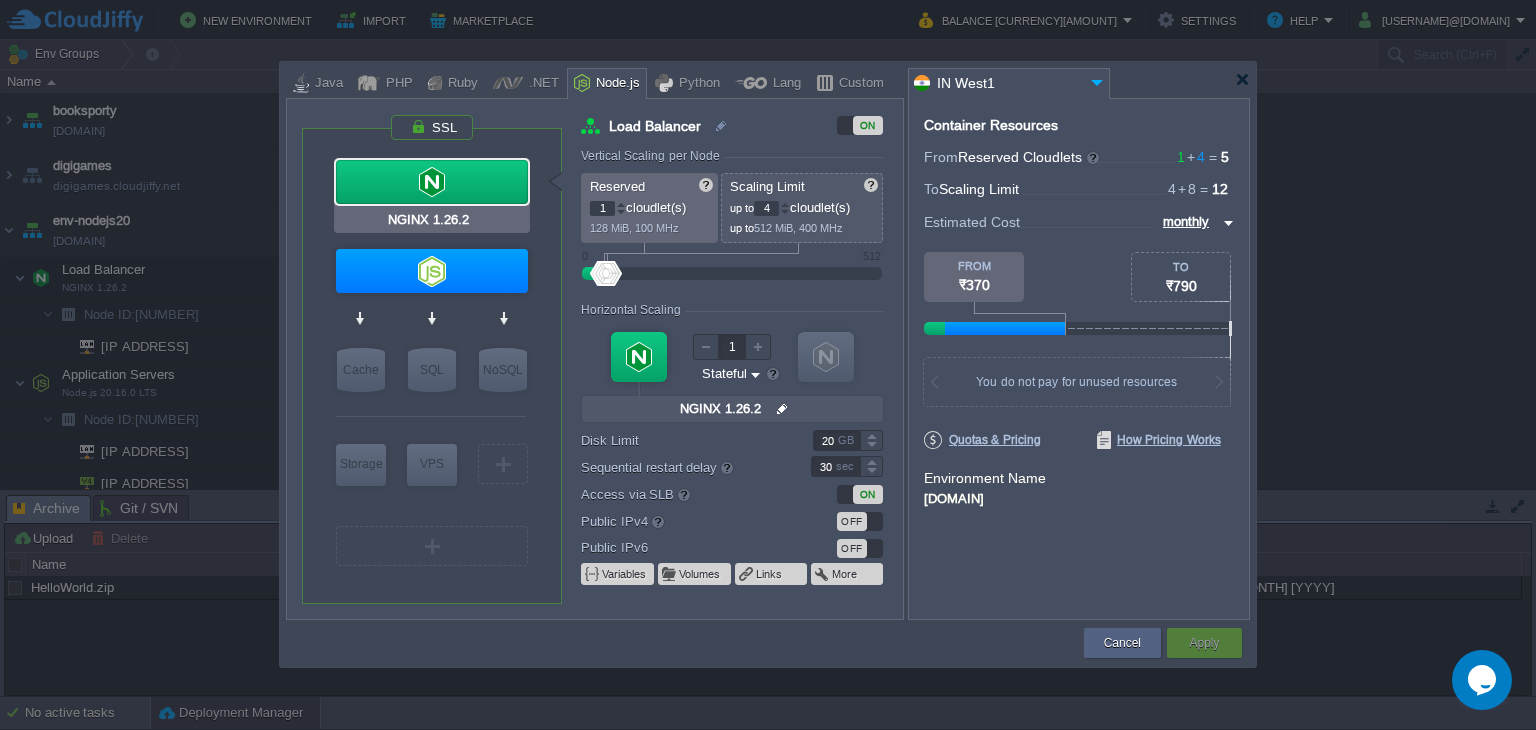 type on "Node.js 20.16.0 LTS" 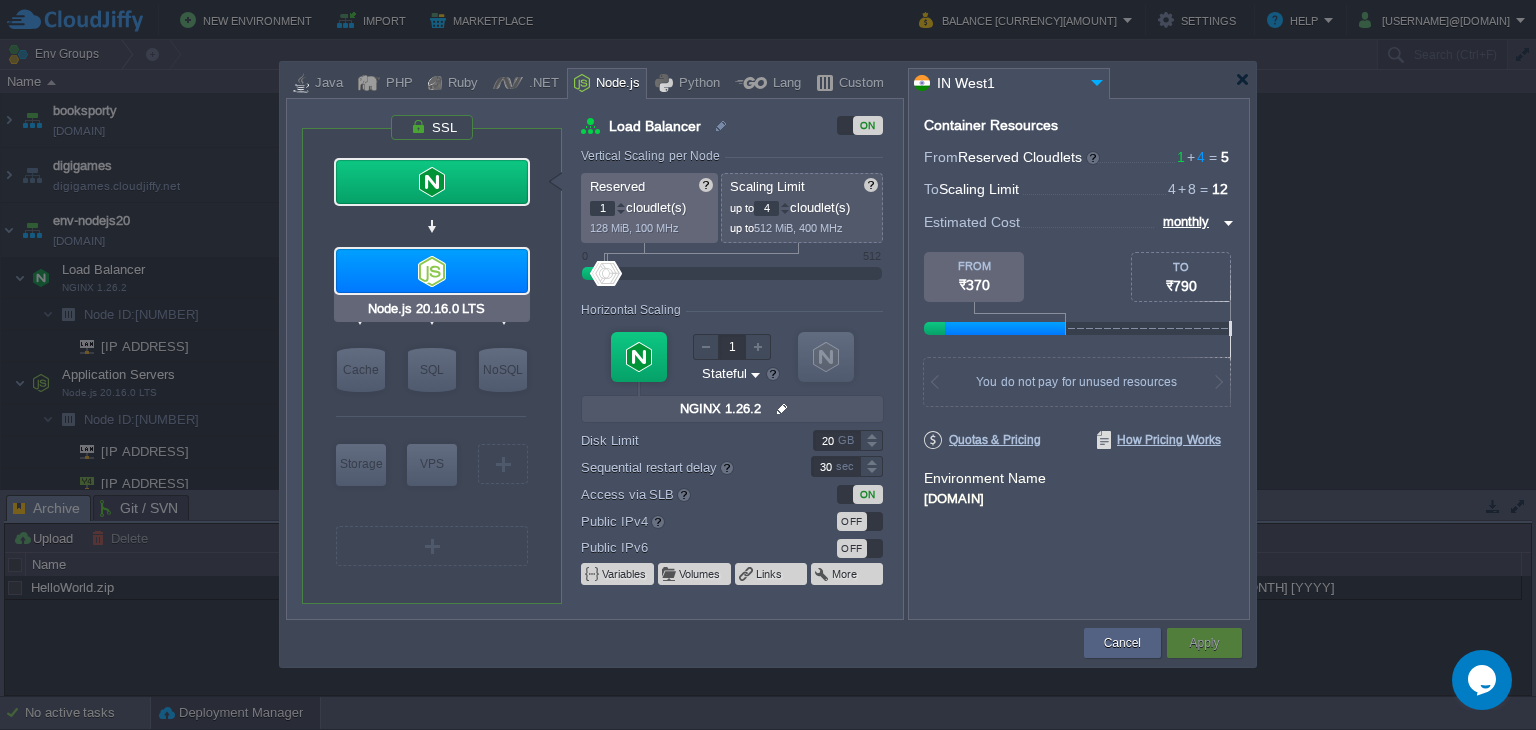 click at bounding box center [432, 271] 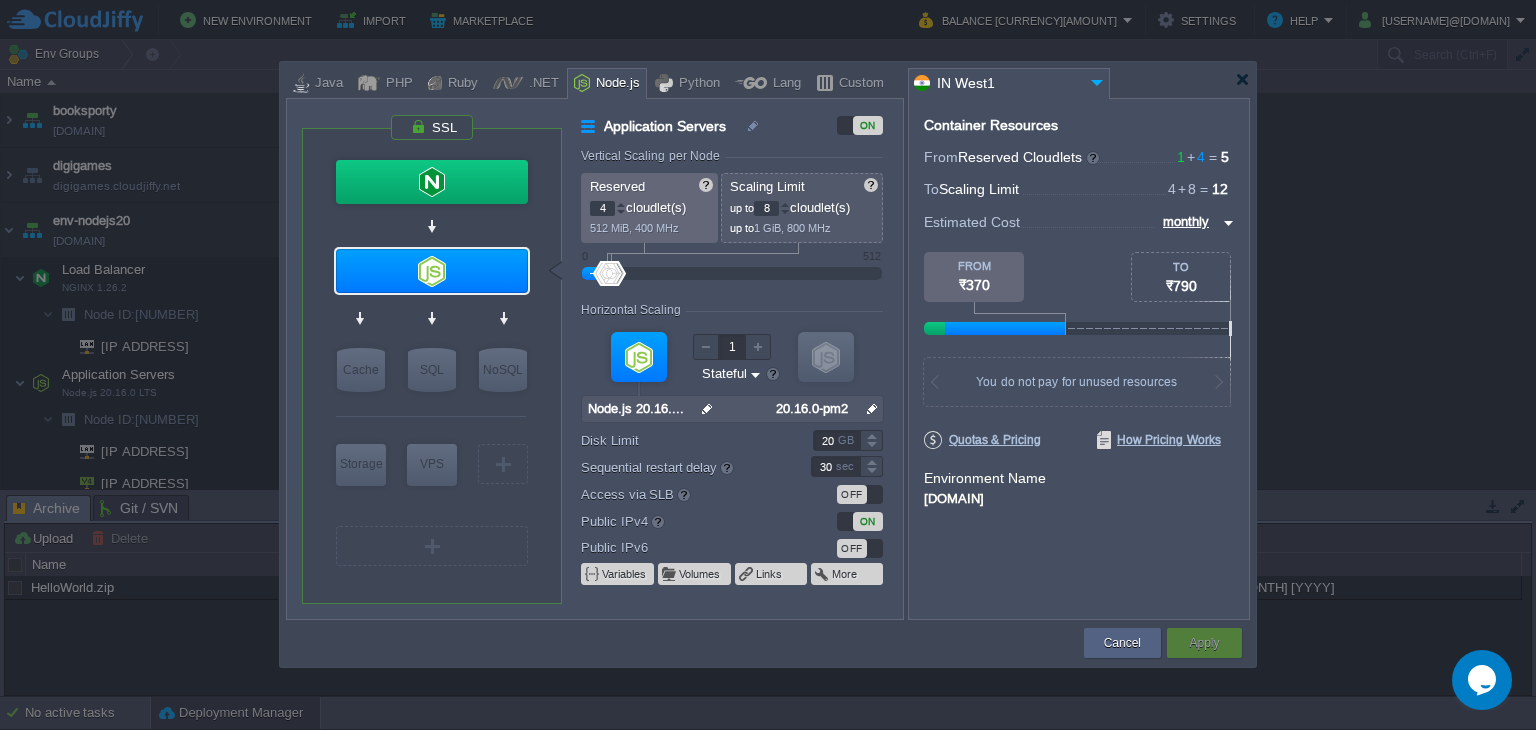 type on "NGINX 1.26.2" 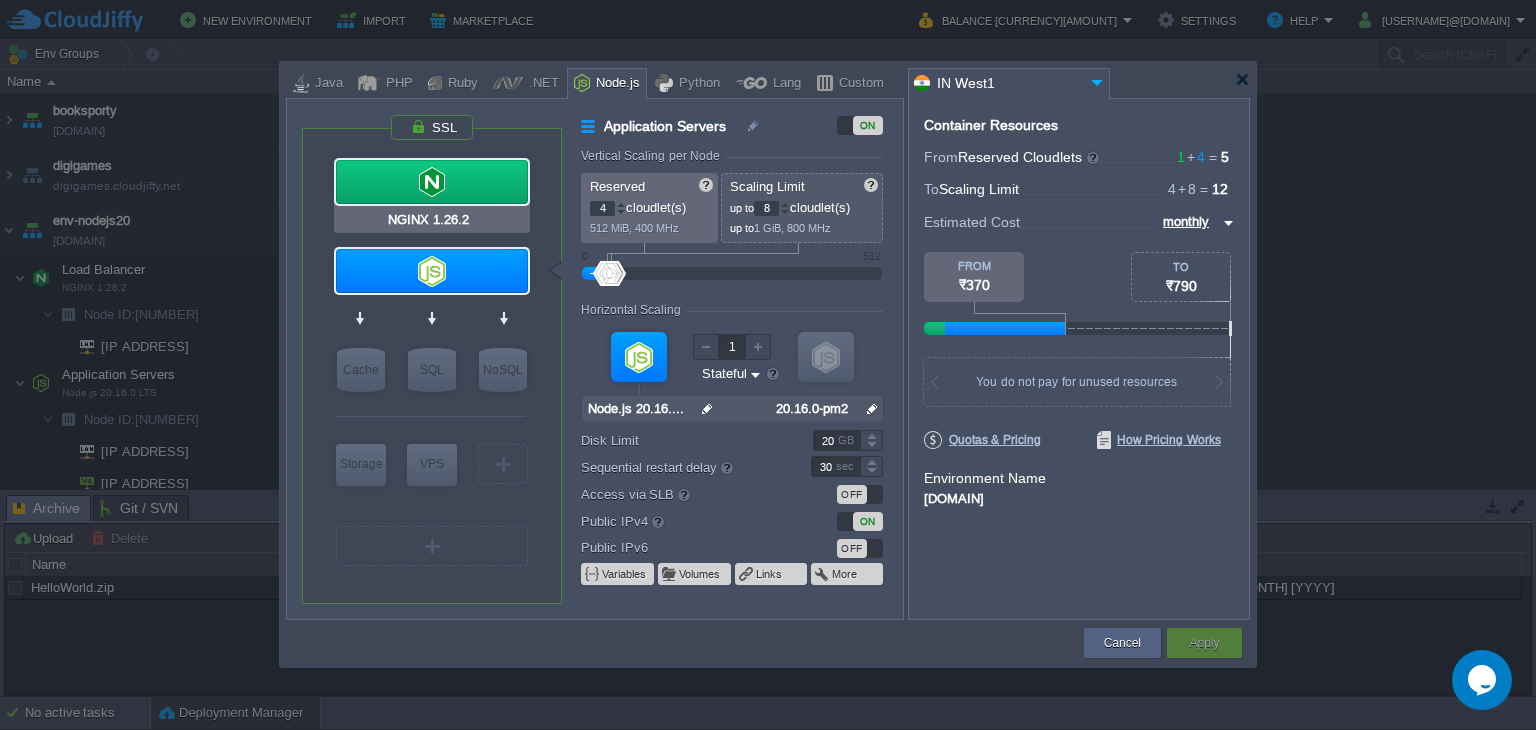 click at bounding box center (432, 182) 